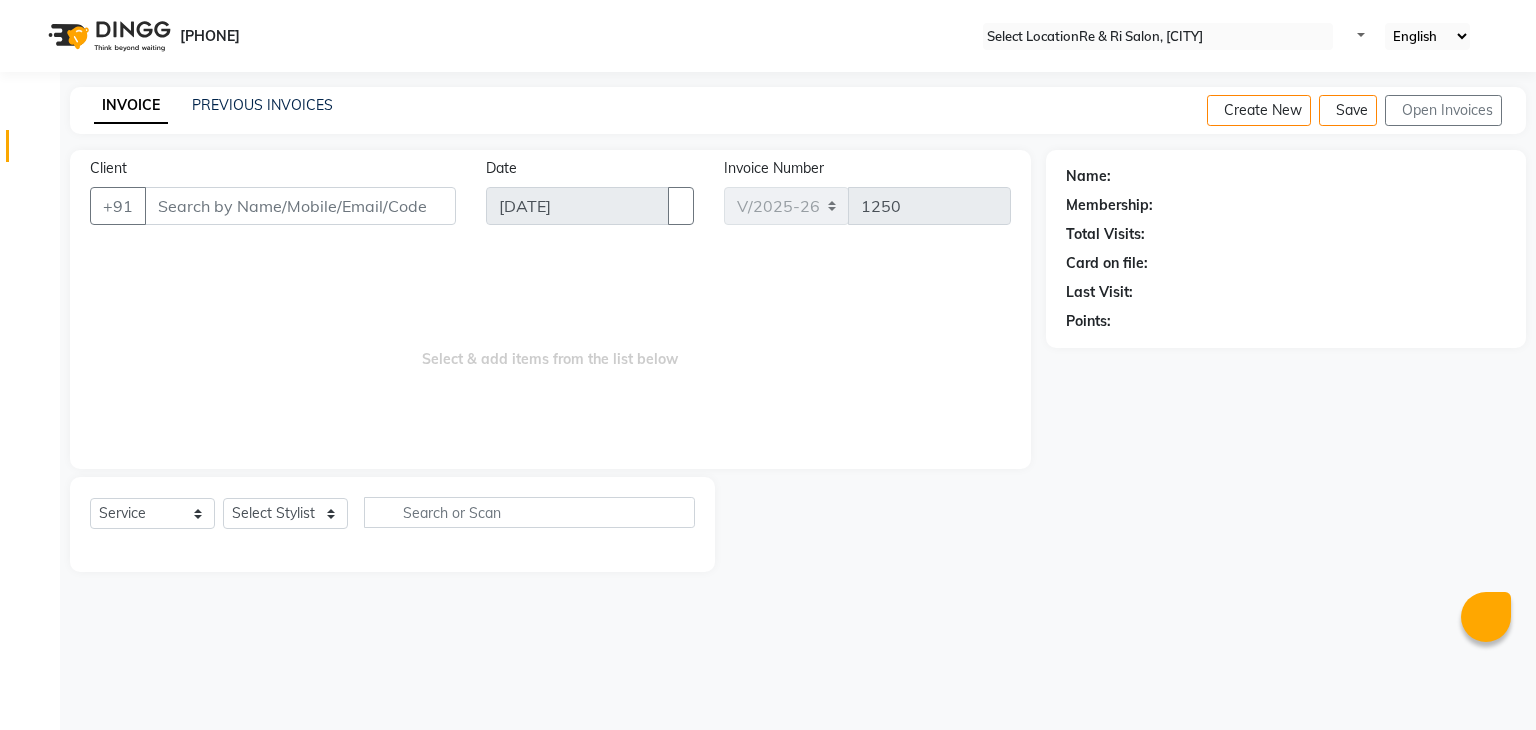 scroll, scrollTop: 0, scrollLeft: 0, axis: both 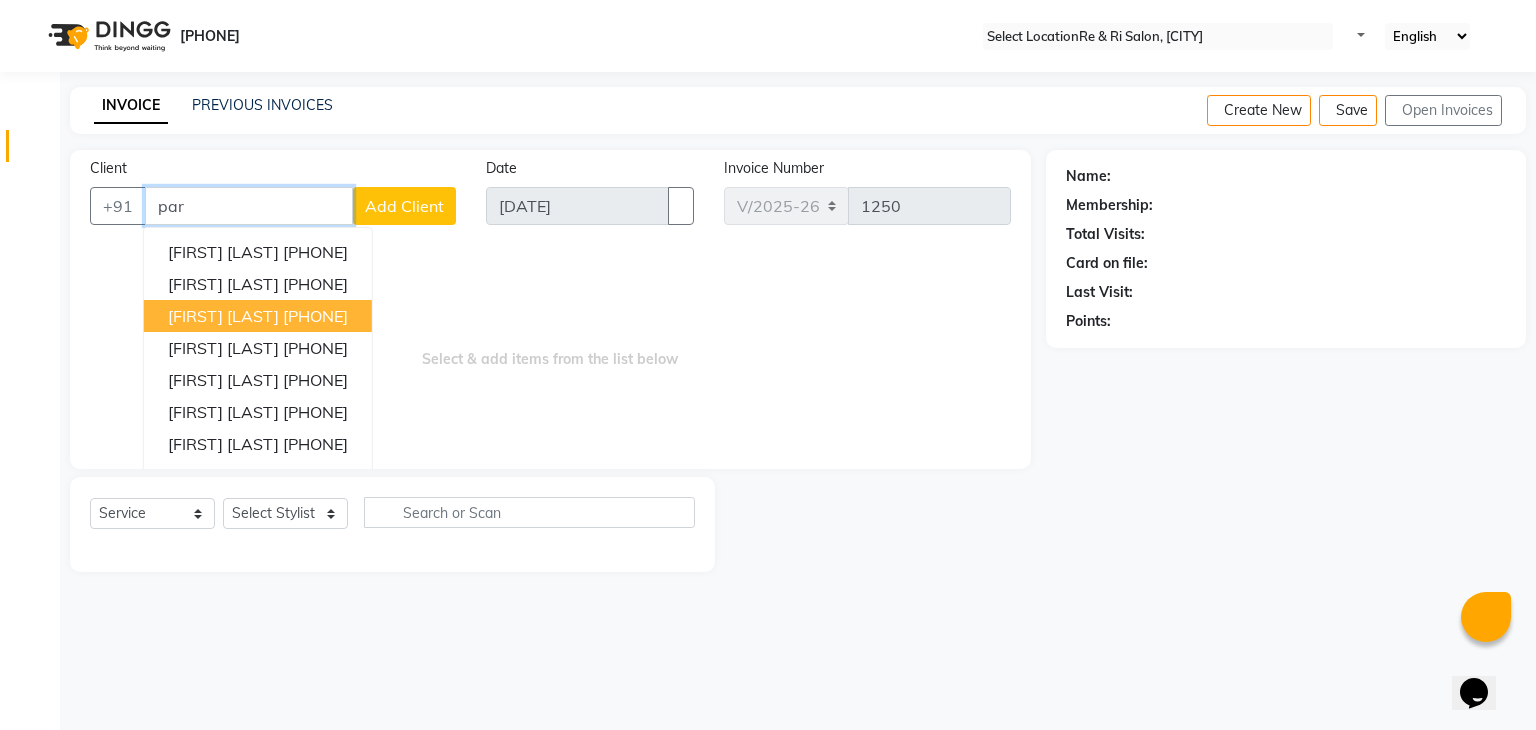 click on "avanee parekh  98******77" at bounding box center [258, 316] 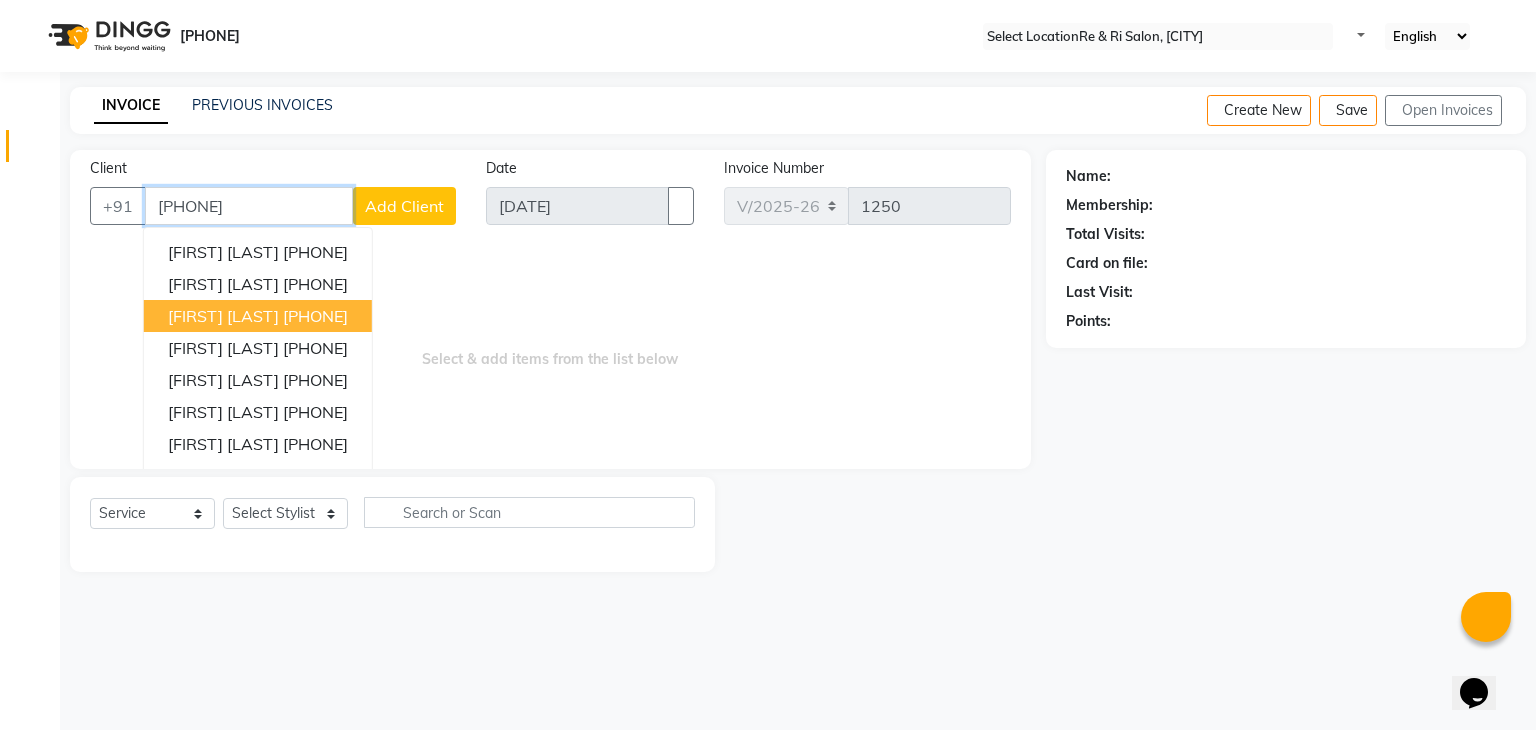 type on "******" 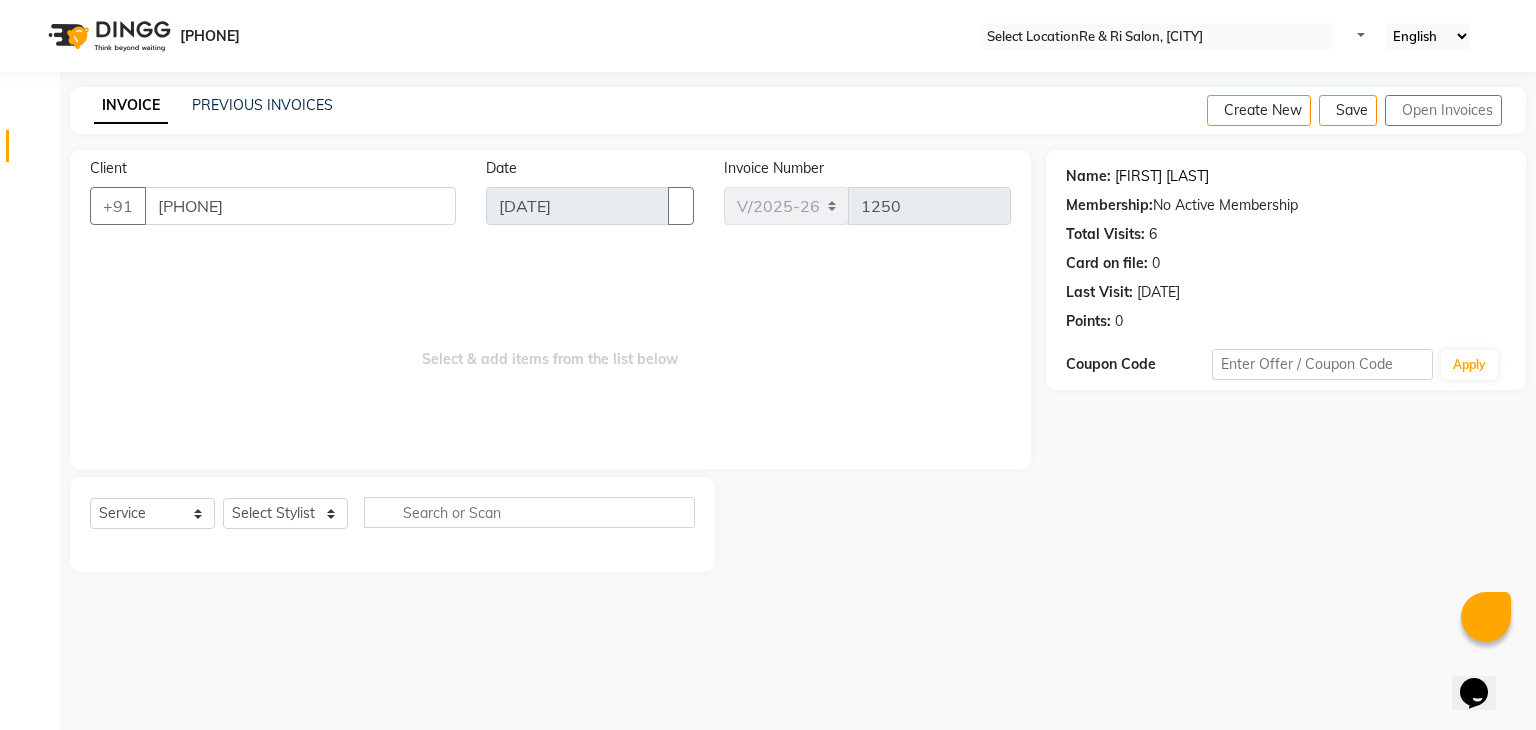 click on "[FIRST] [LAST]" at bounding box center (1162, 176) 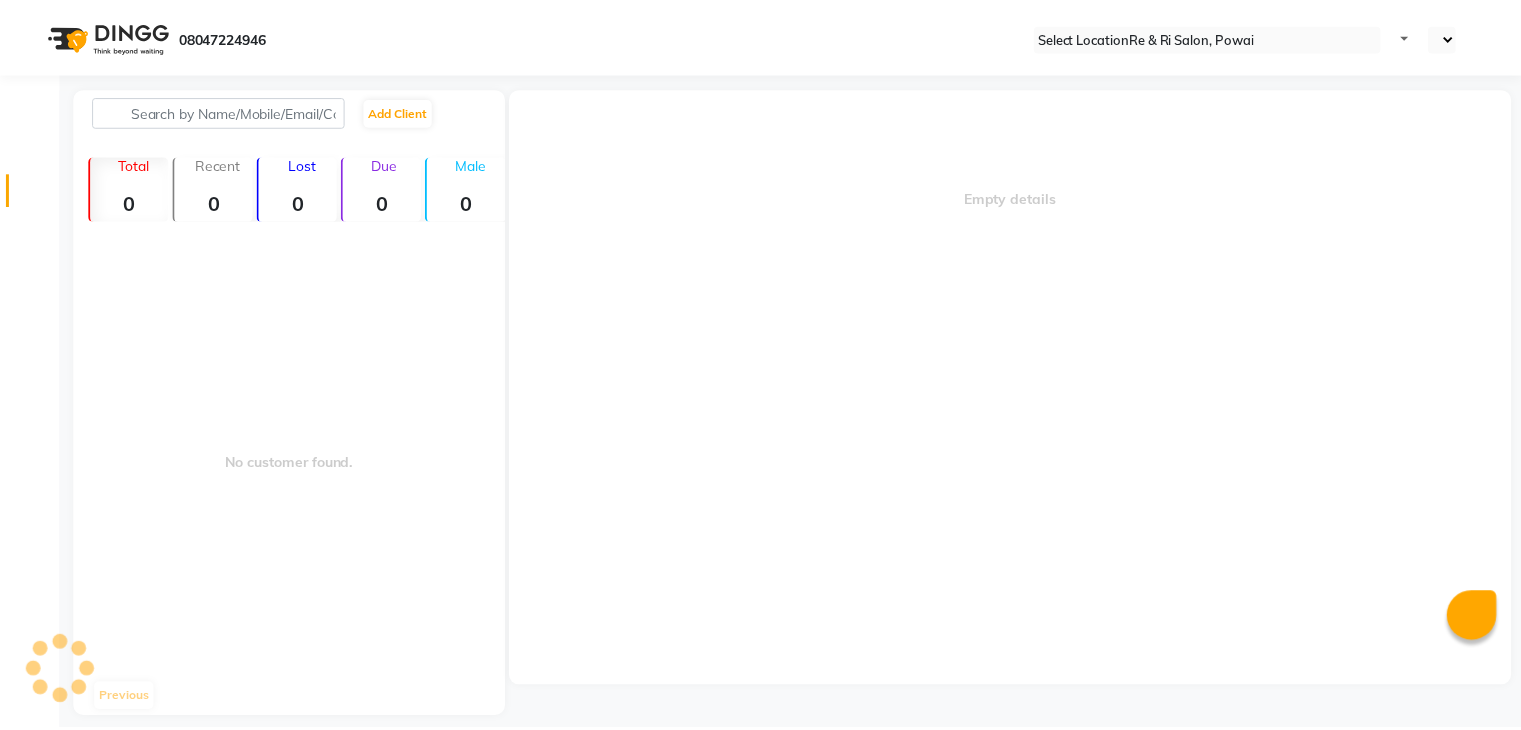 scroll, scrollTop: 0, scrollLeft: 0, axis: both 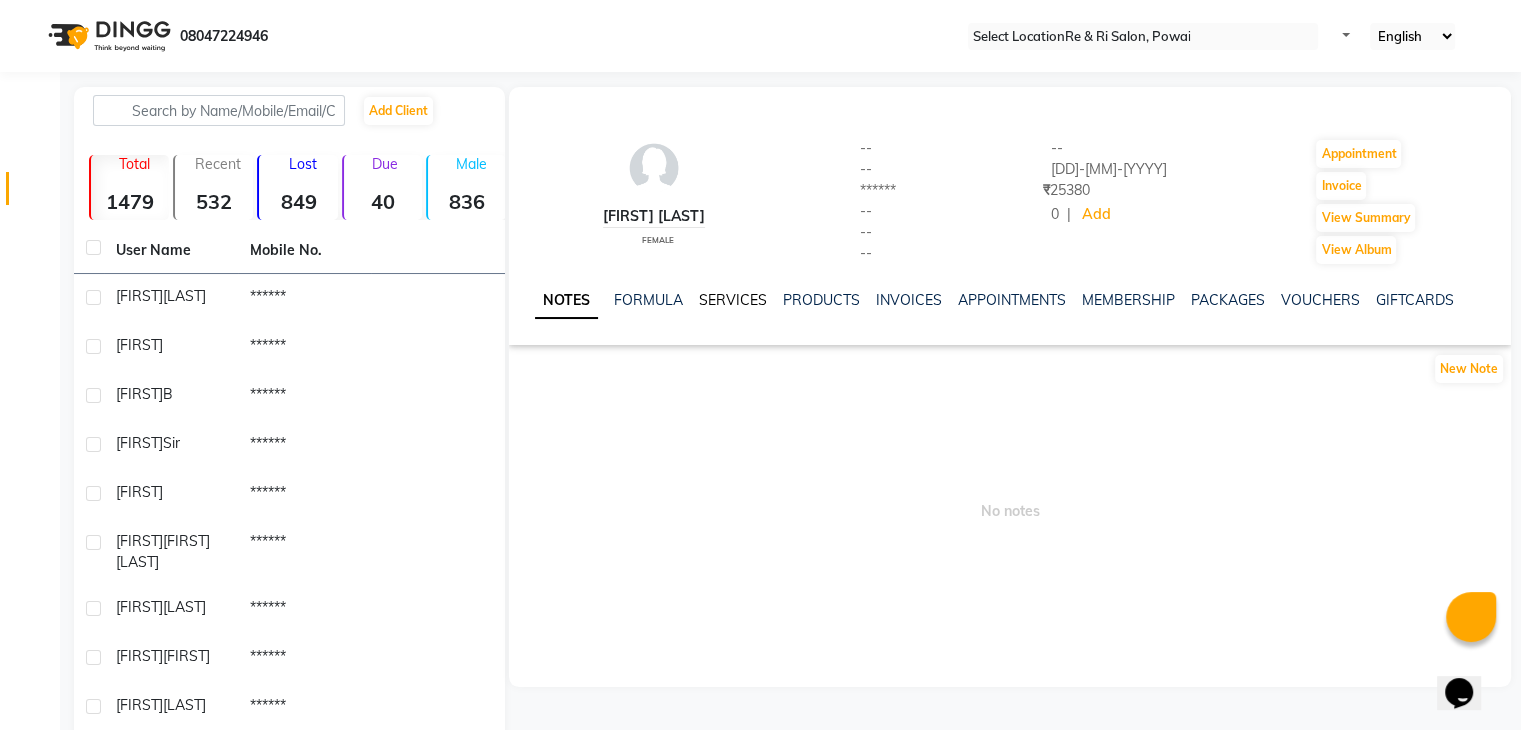 click on "SERVICES" at bounding box center [733, 300] 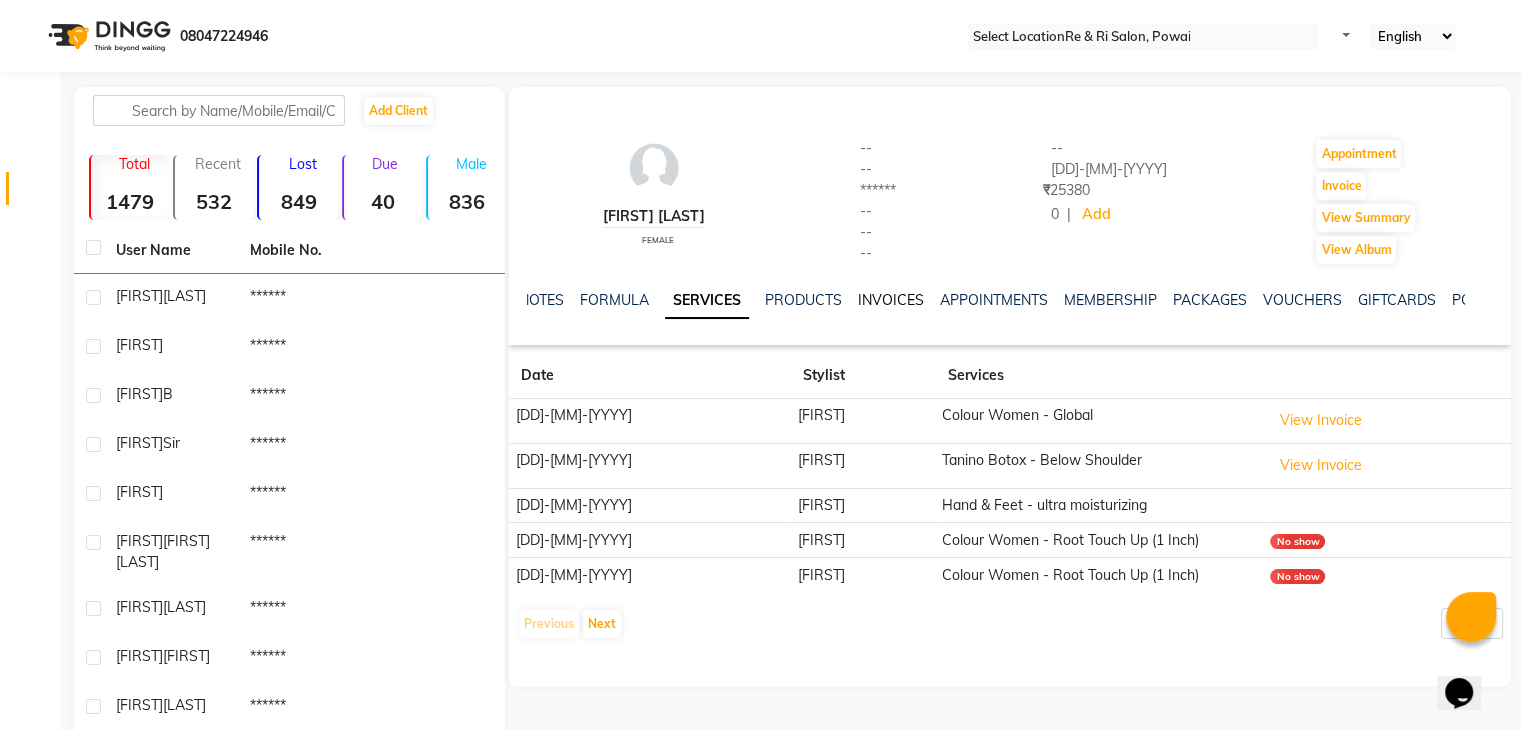 click on "INVOICES" at bounding box center (891, 300) 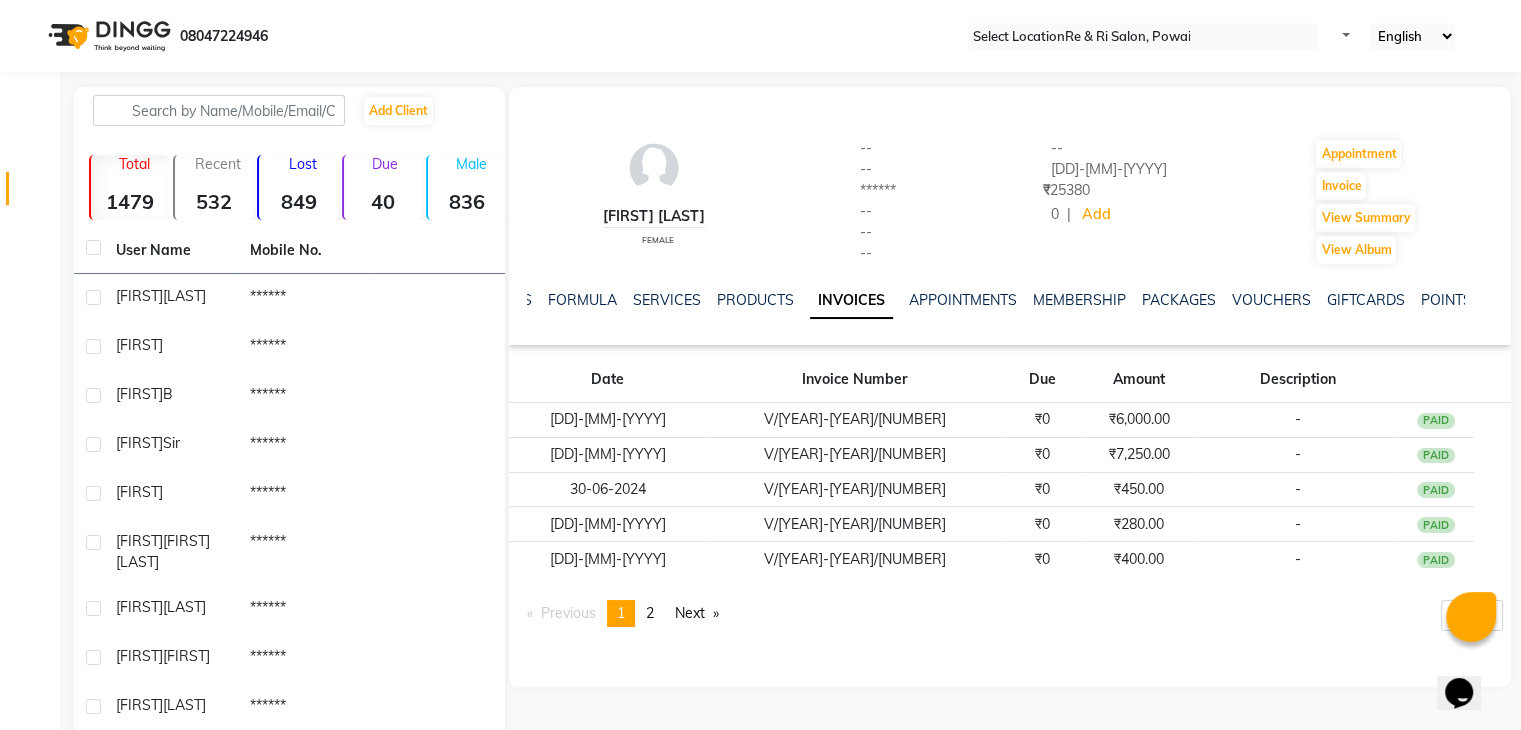 click on "08047224946 Select Location × Re & Ri Salon, Powai Default Panel My Panel English ENGLISH Español العربية मराठी हिंदी ગુજરાતી தமிழ் 中文 Notifications nothing to show" at bounding box center [760, 36] 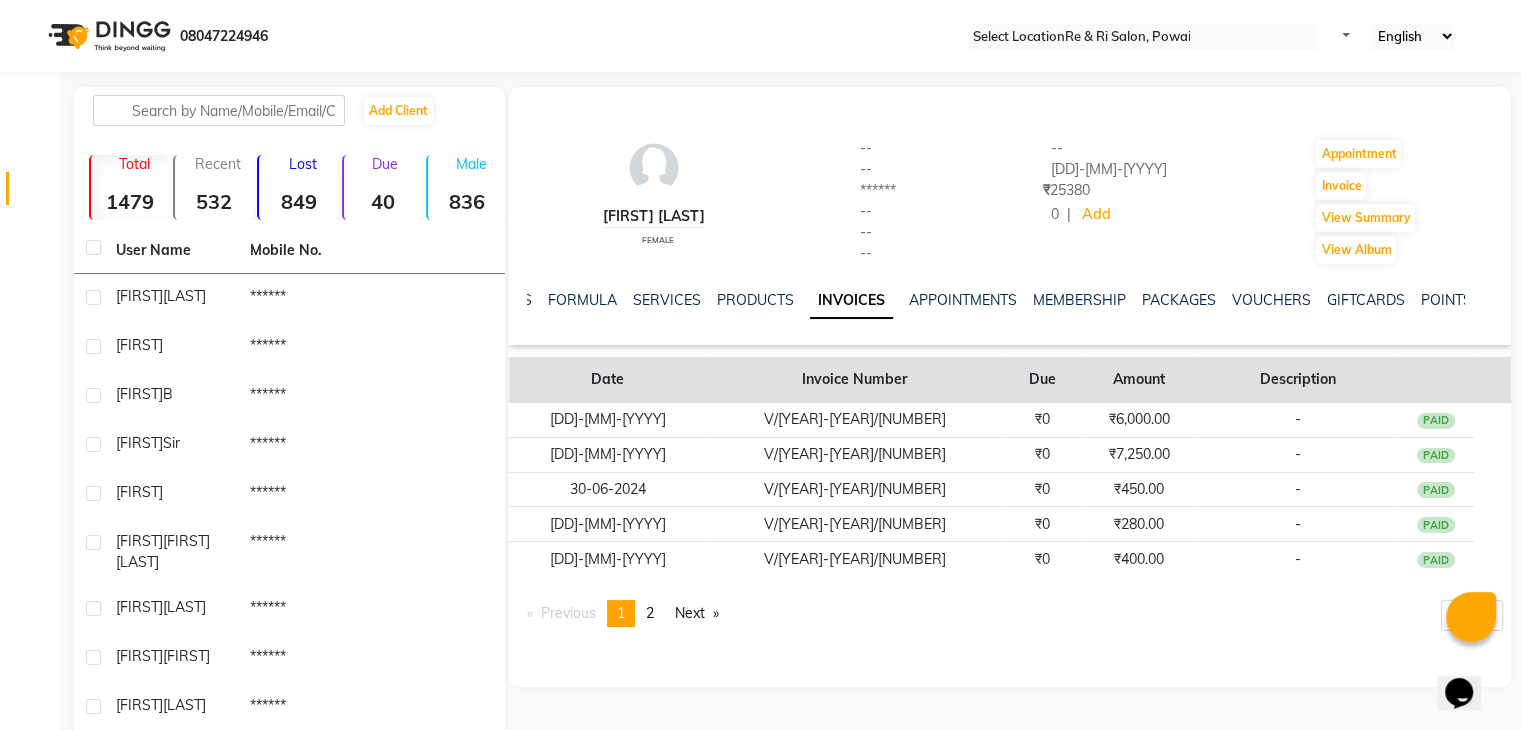 click on "Amount" at bounding box center [1139, 380] 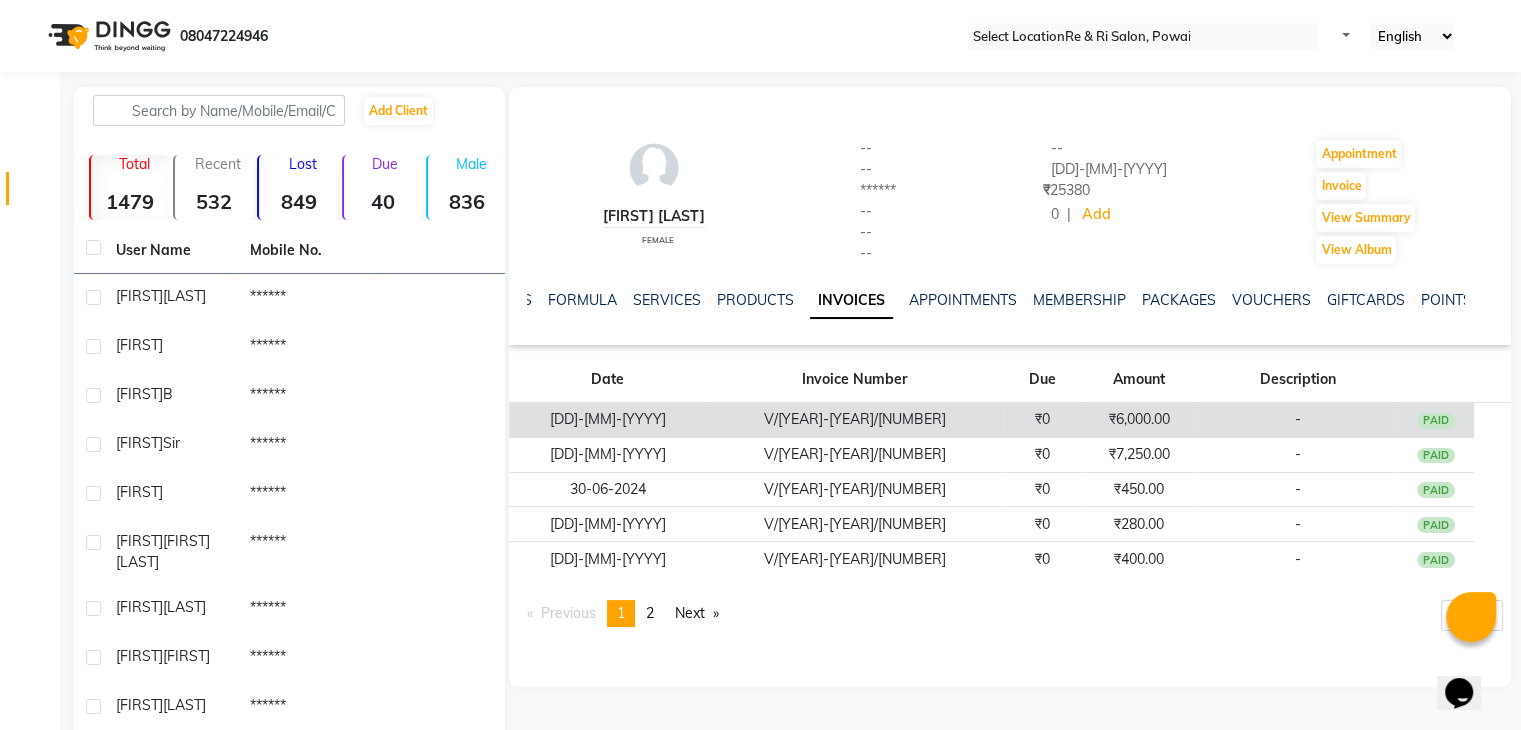 click on "₹6,000.00" at bounding box center (1139, 420) 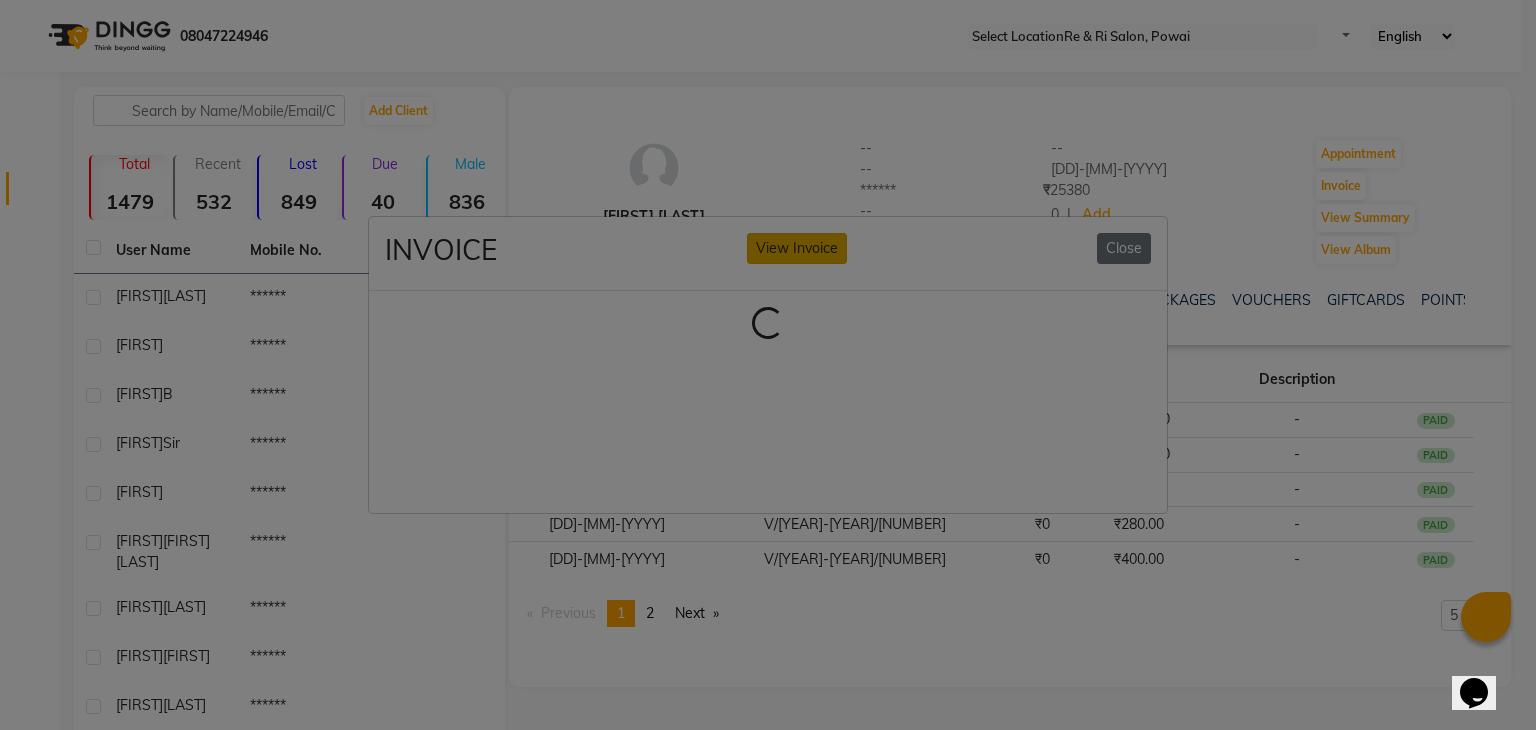 click on "View Invoice" at bounding box center [797, 248] 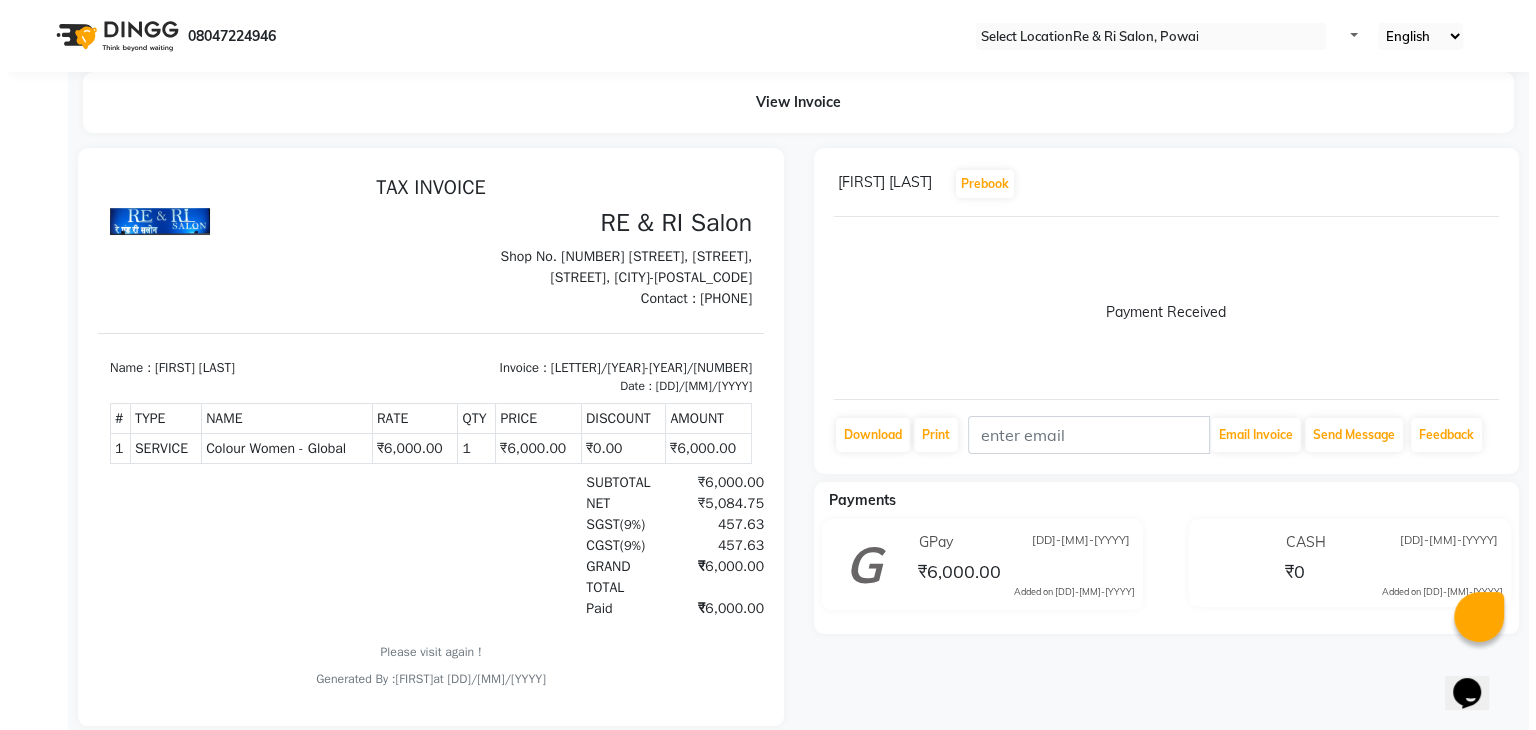 scroll, scrollTop: 0, scrollLeft: 0, axis: both 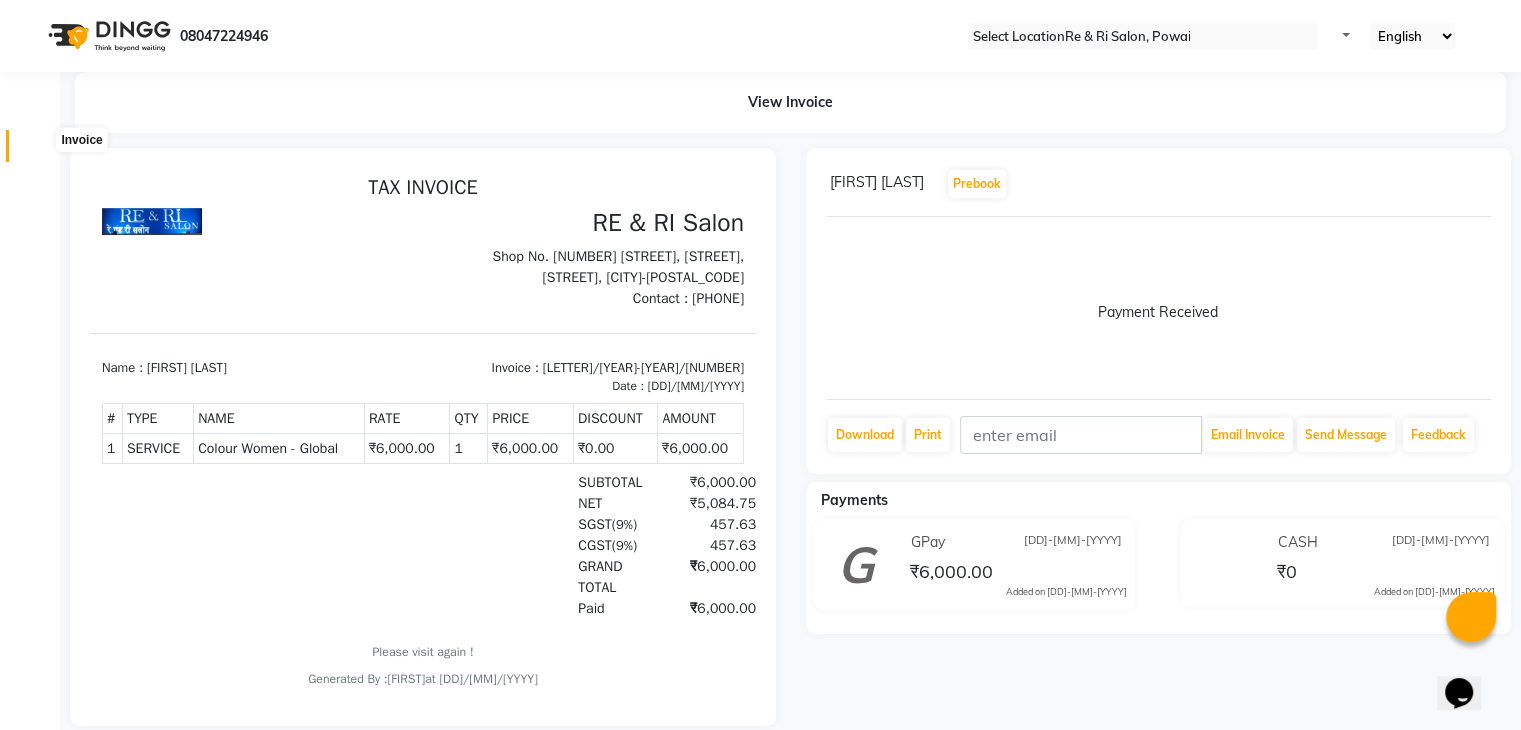 click at bounding box center (38, 151) 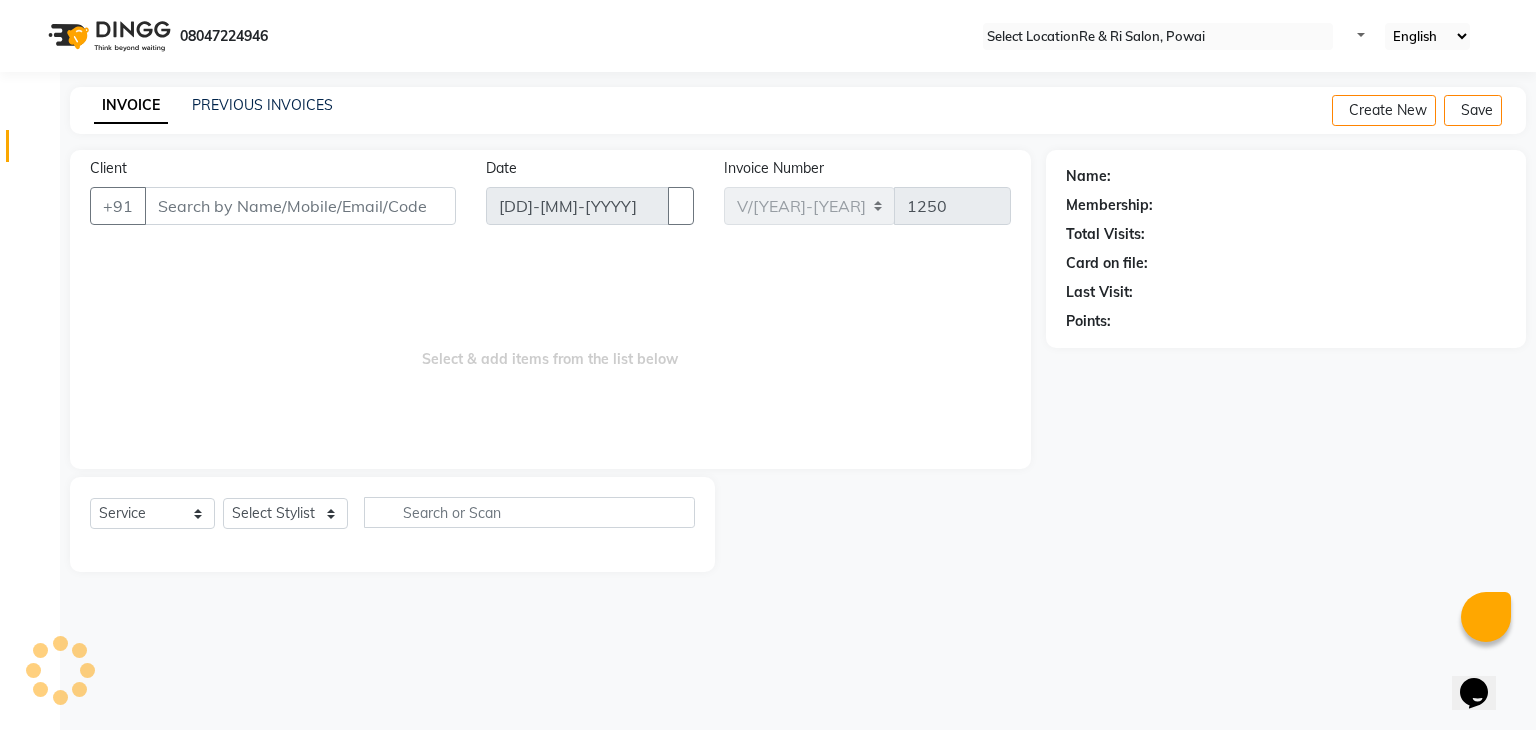 click on "Client" at bounding box center (300, 206) 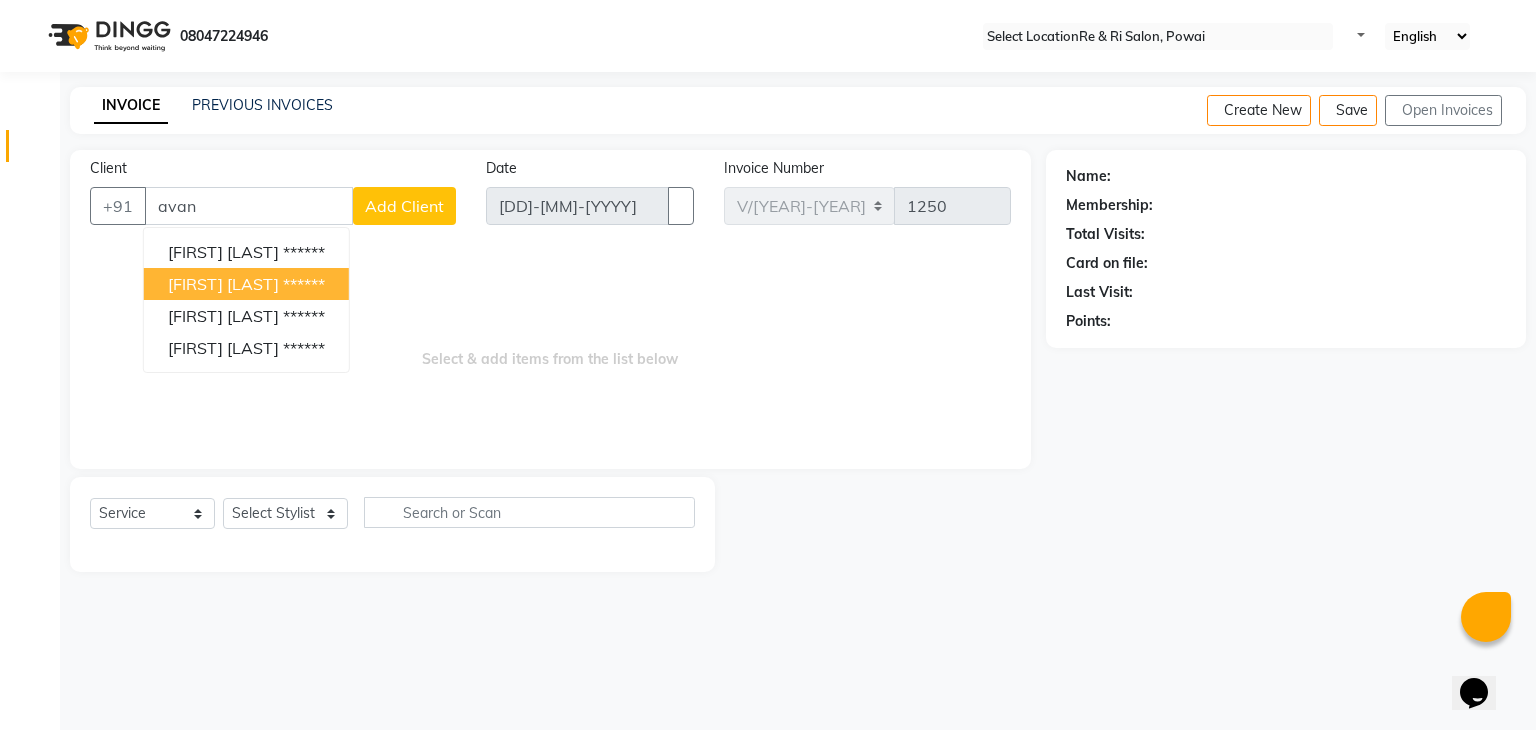 click on "[FIRST] [LAST]" at bounding box center [223, 284] 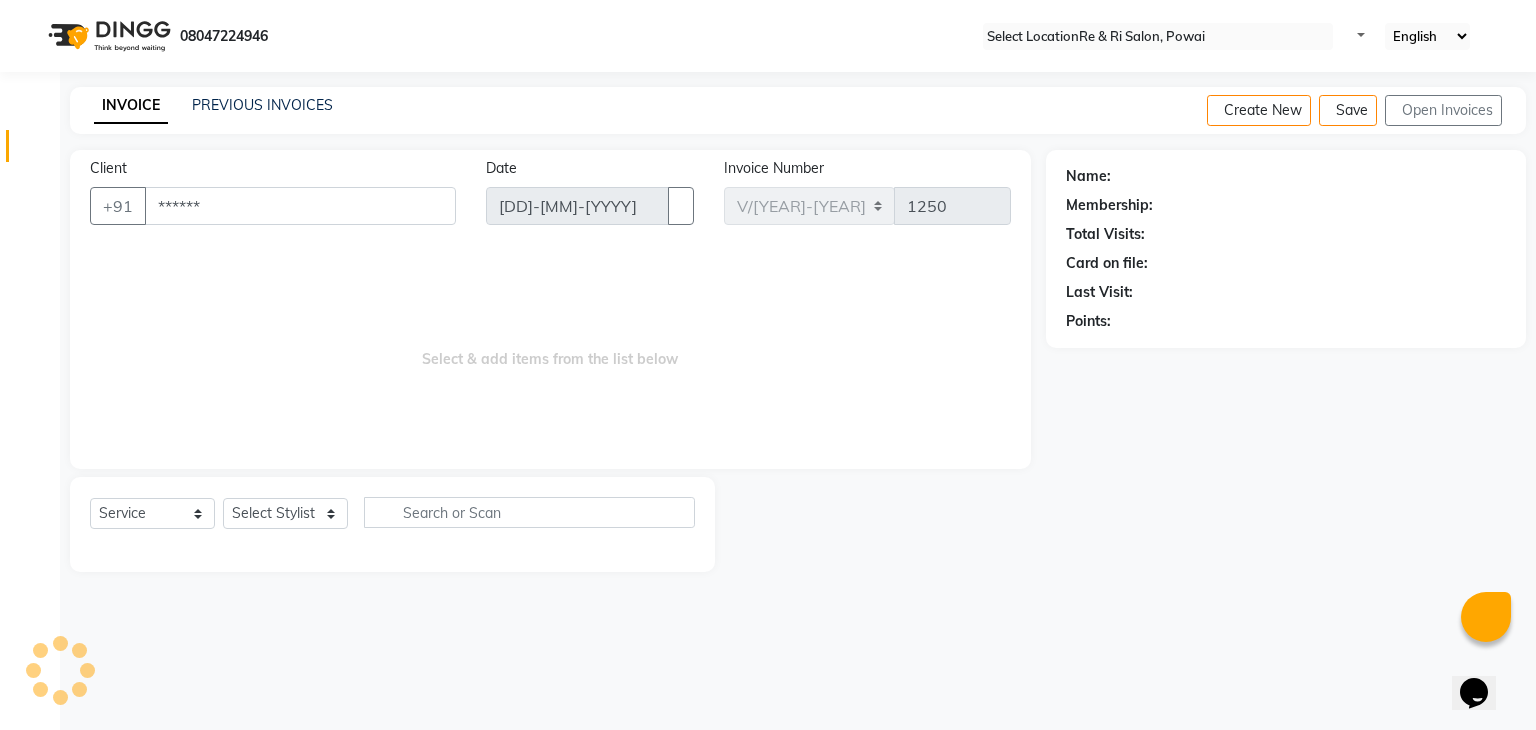 type on "[PHONE]" 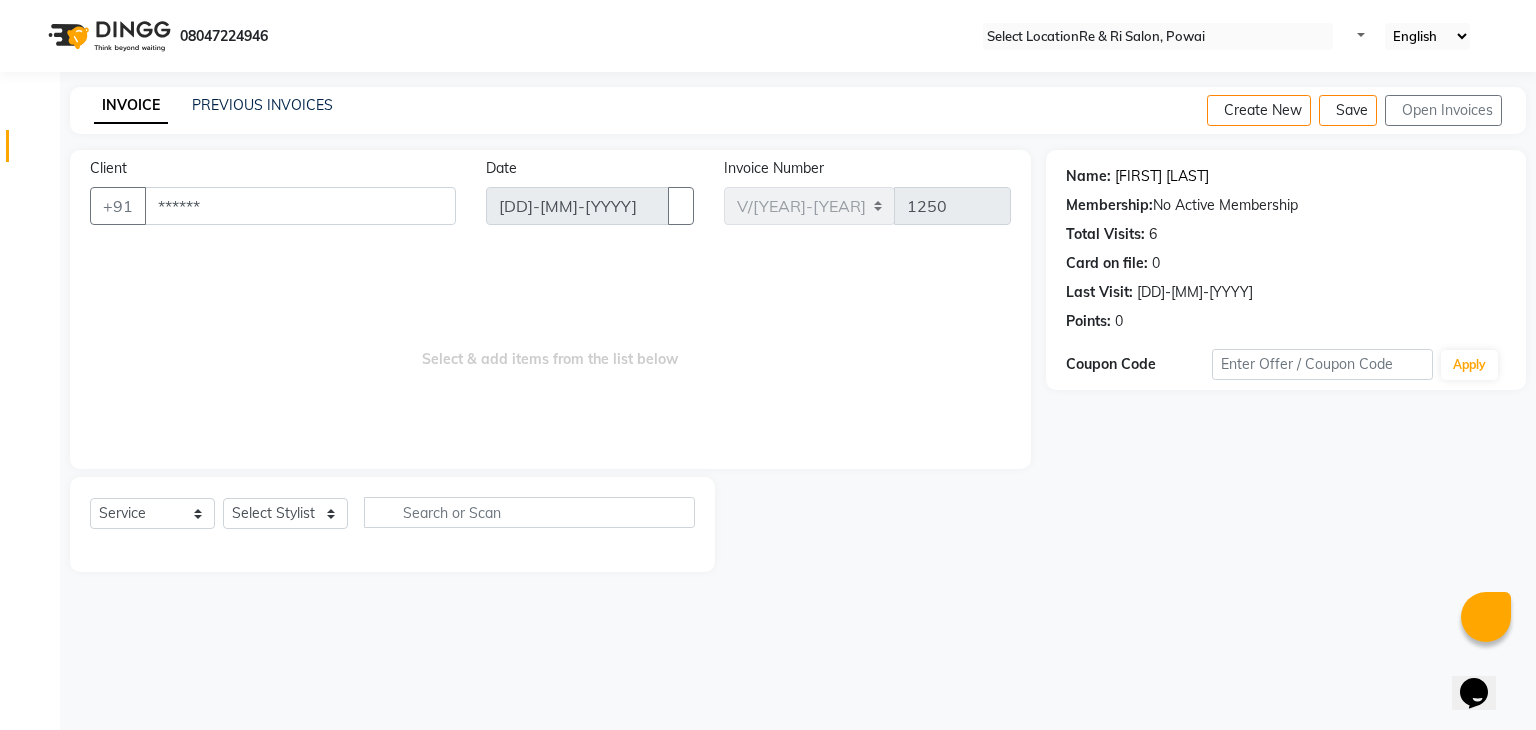 click on "Avanee Parekh" at bounding box center (1162, 176) 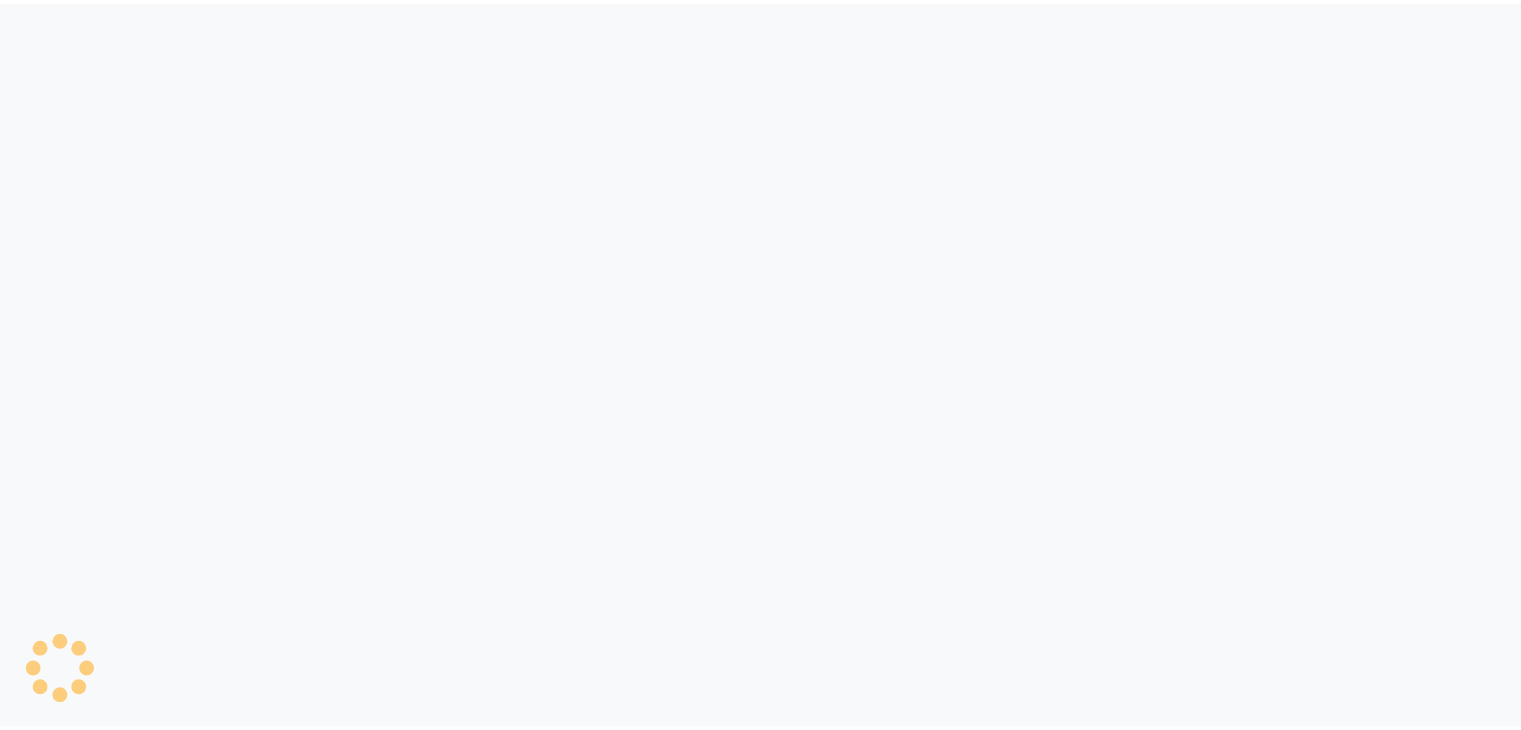 scroll, scrollTop: 0, scrollLeft: 0, axis: both 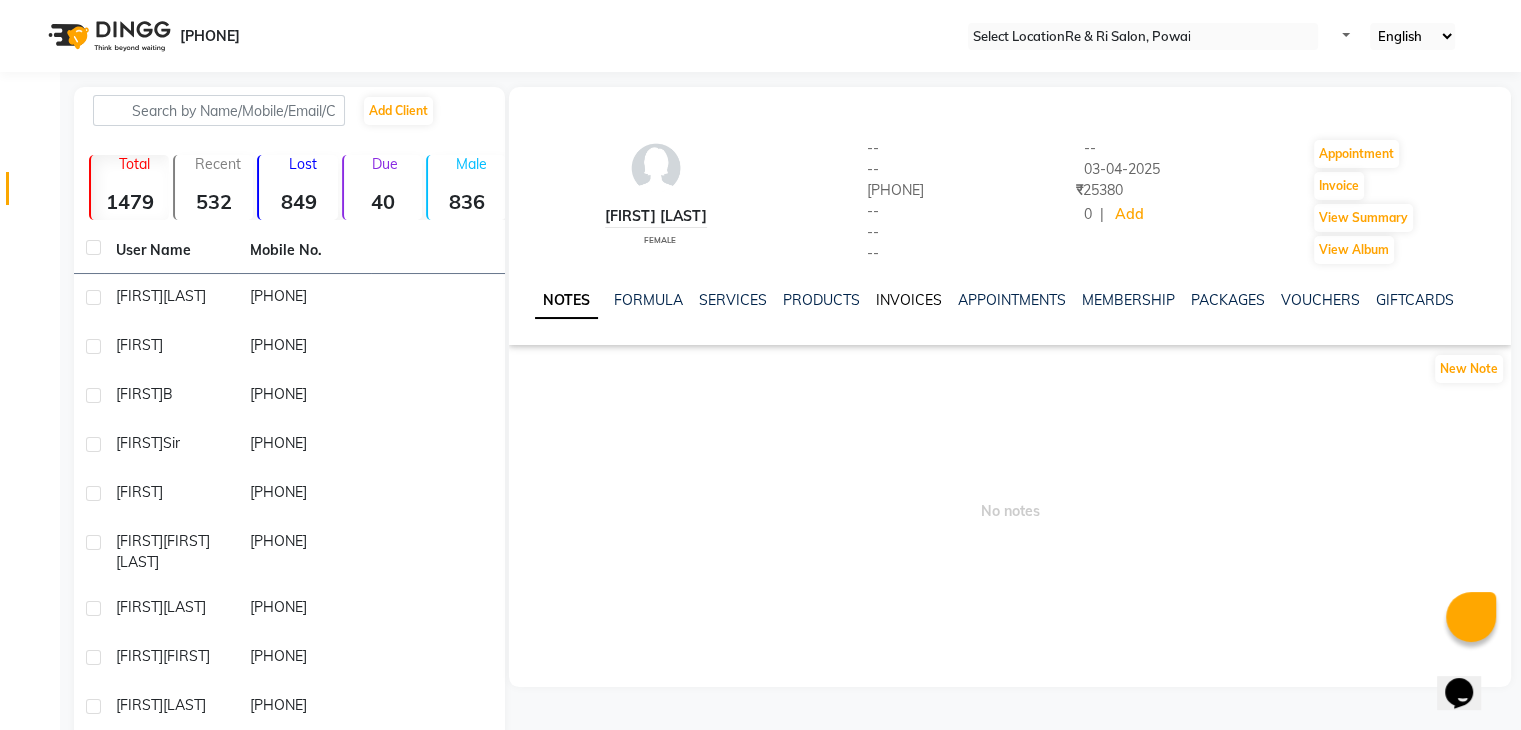 click on "INVOICES" at bounding box center (909, 300) 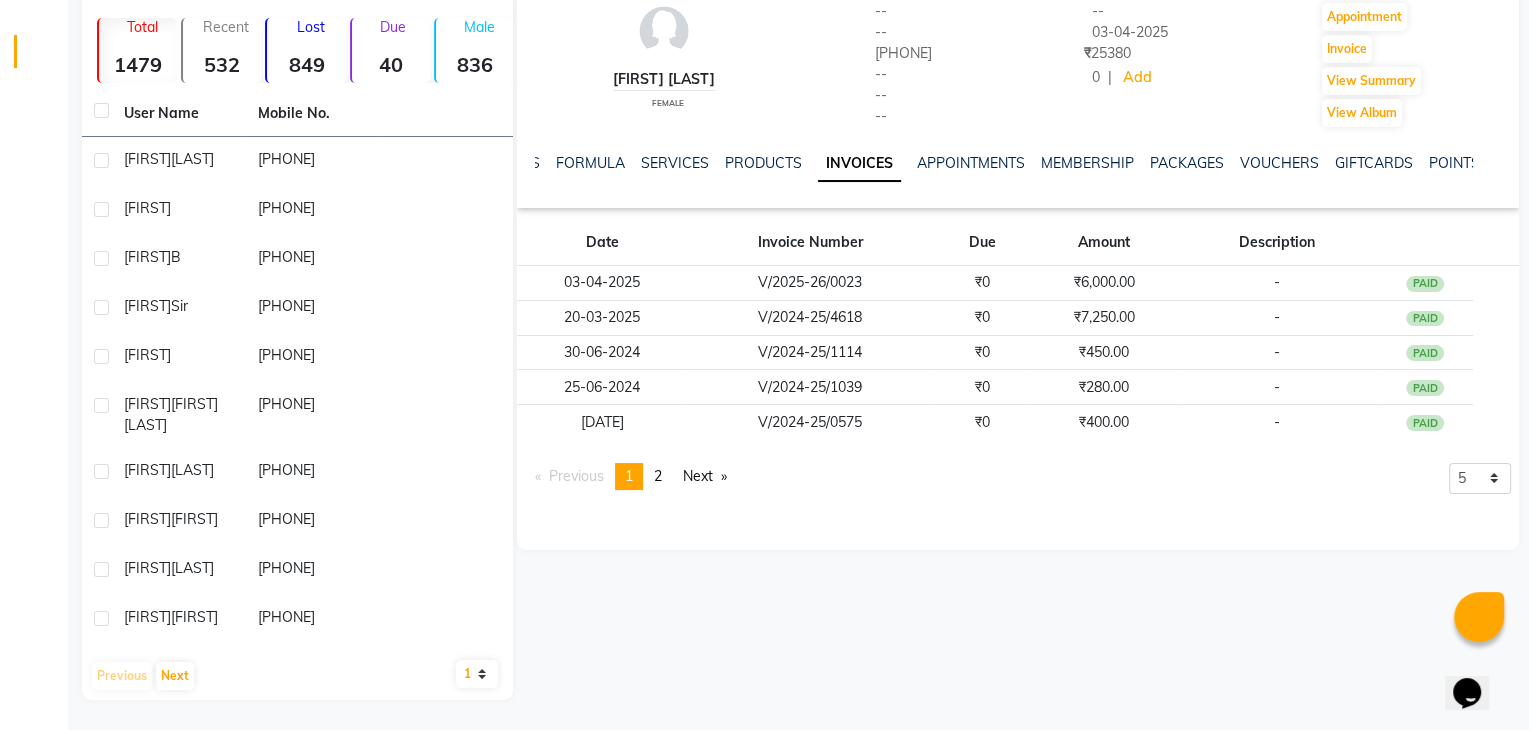 scroll, scrollTop: 0, scrollLeft: 0, axis: both 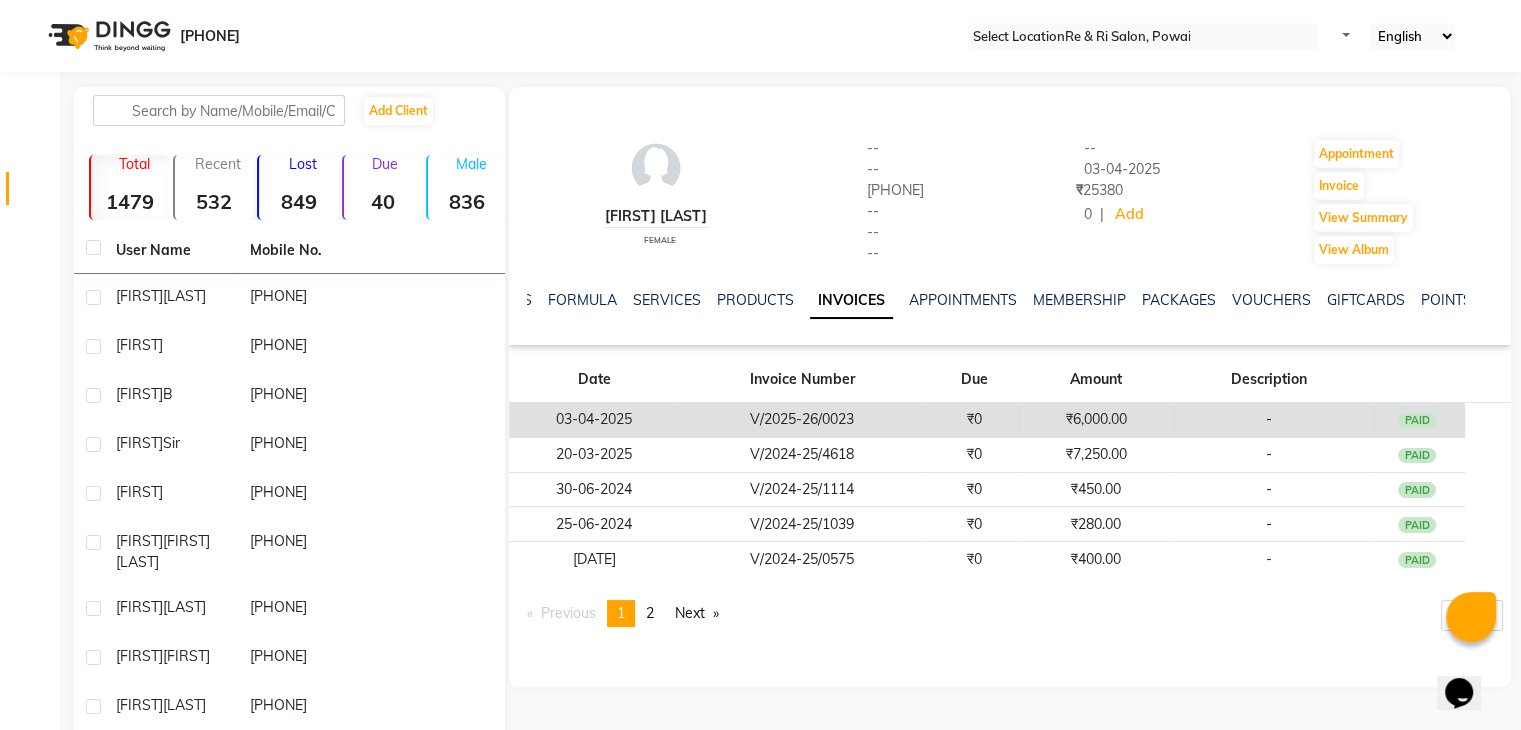 click on "V/2025-26/0023" at bounding box center [802, 420] 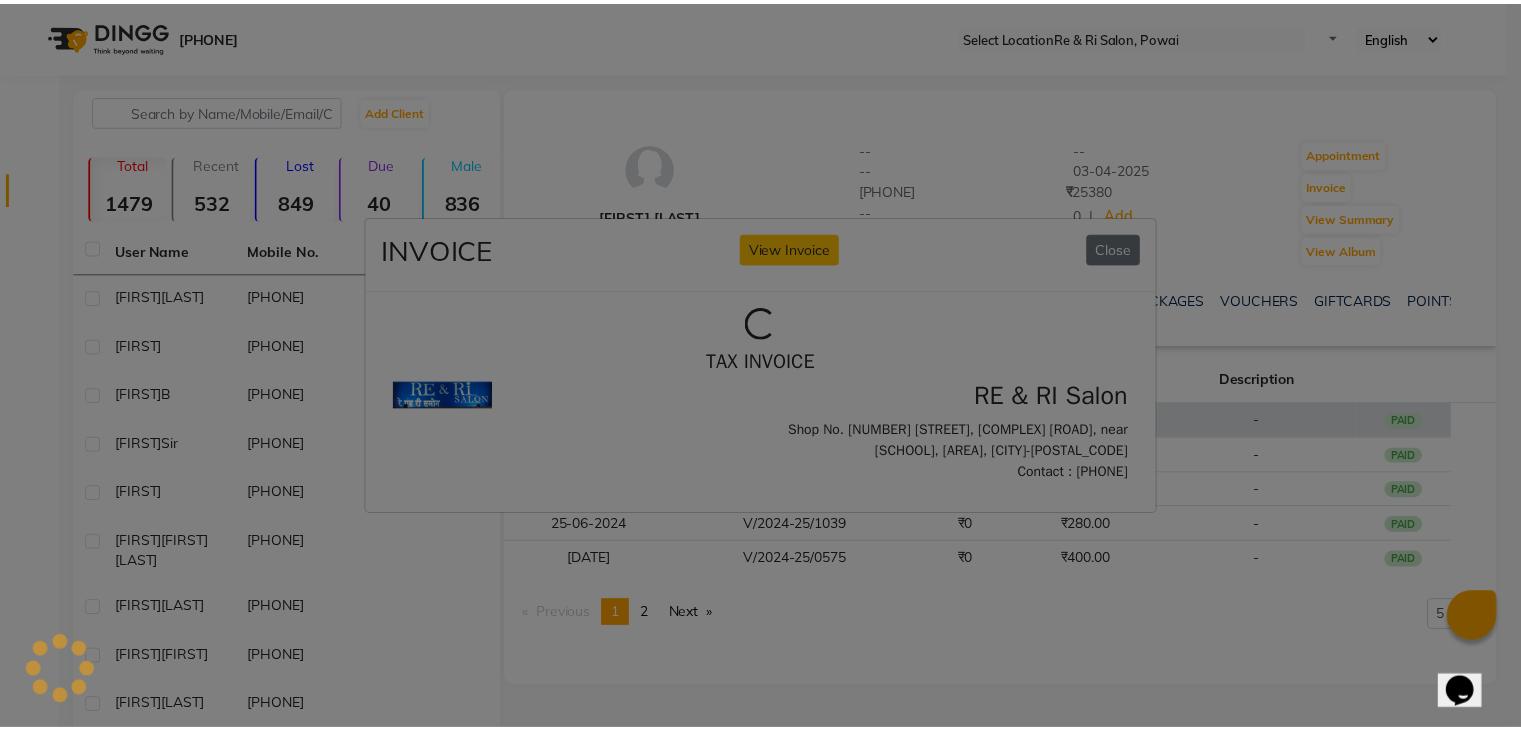 scroll, scrollTop: 0, scrollLeft: 0, axis: both 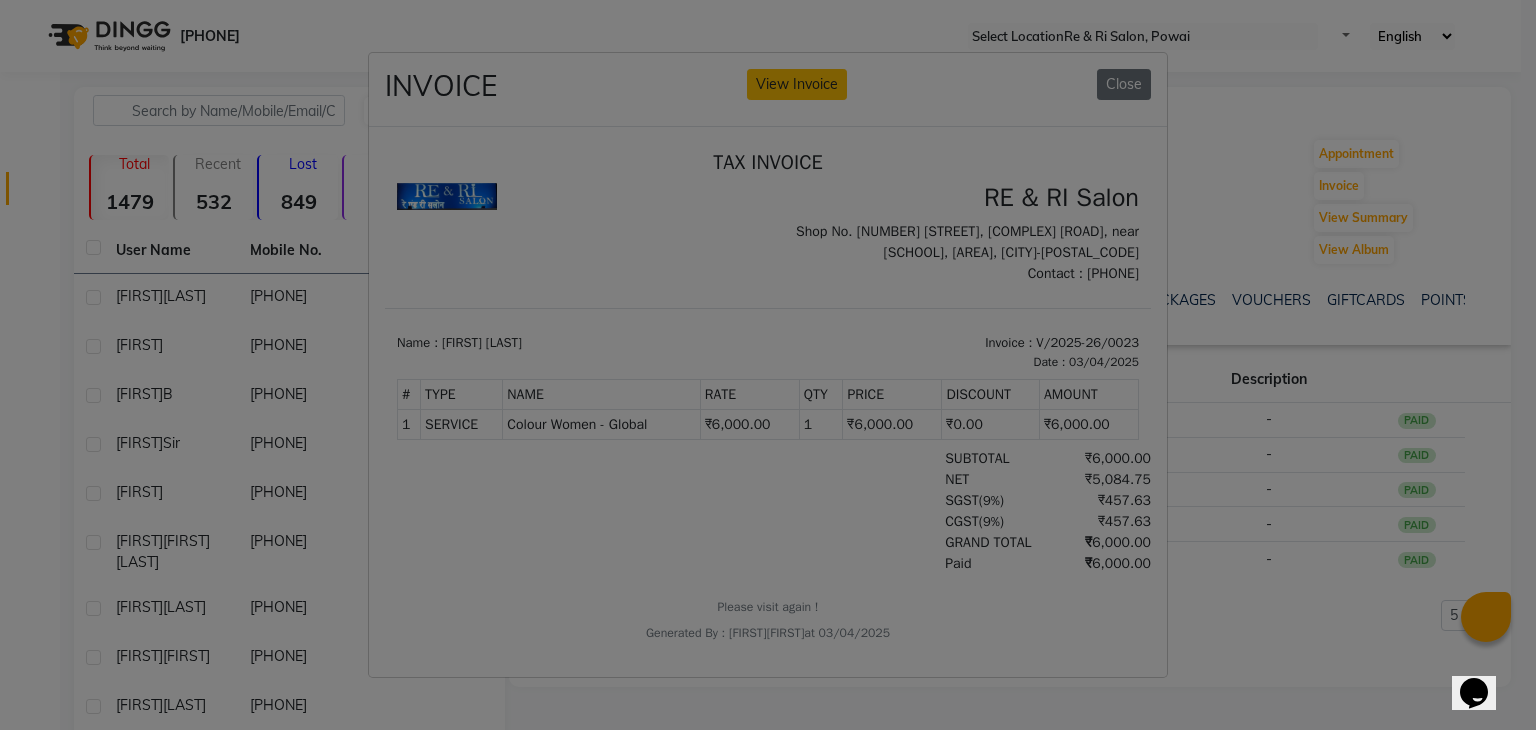 click on "INVOICE View Invoice Close" at bounding box center (768, 365) 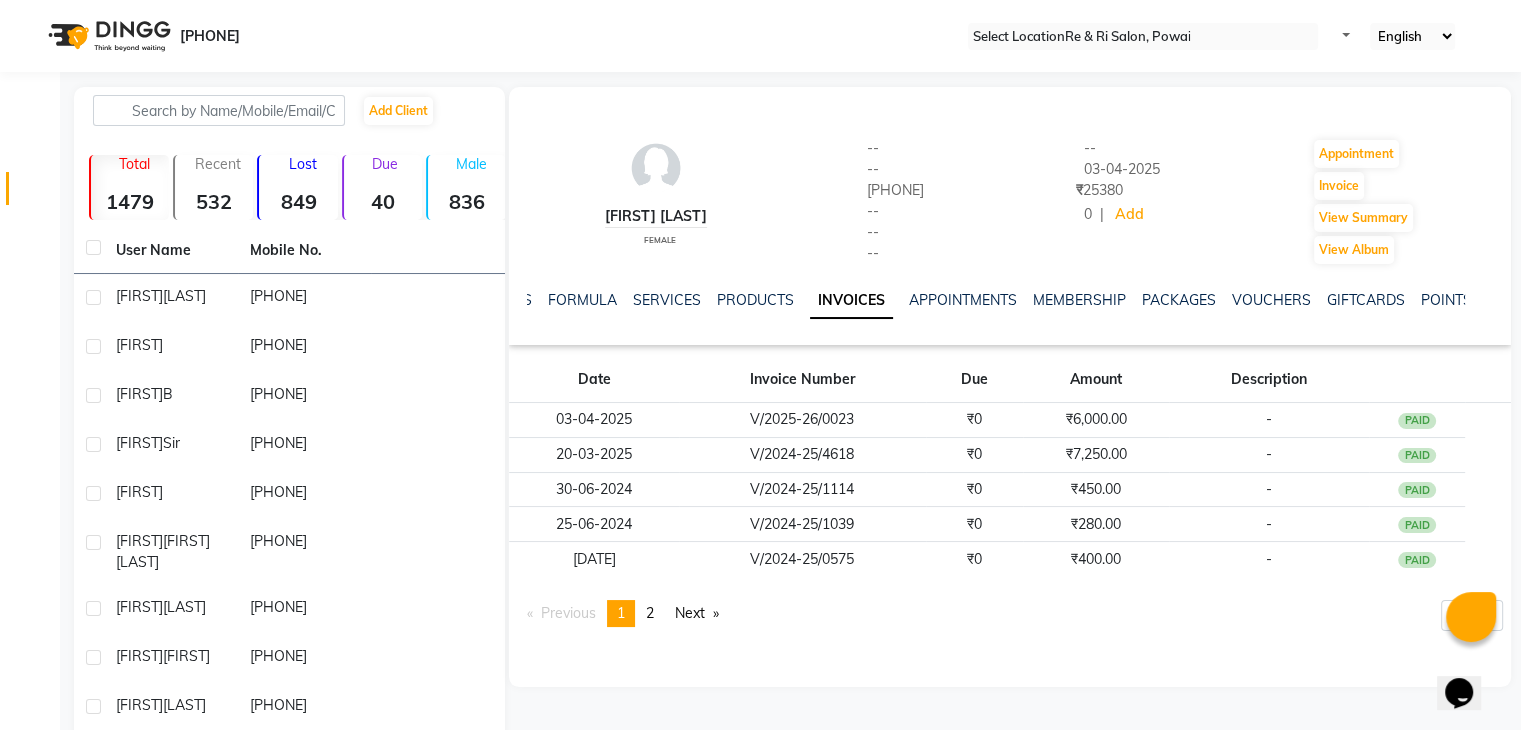 click on "08047224946 Select Location × Re & Ri Salon, Powai Default Panel My Panel English ENGLISH Español العربية मराठी हिंदी ગુજરાતી தமிழ் 中文 Notifications nothing to show ☀ RE & RI Salon, Powai Calendar Invoice Clients Marketing Inventory Completed InProgress Upcoming Dropped Tentative Check-In Confirm Bookings Segments Page Builder Add Client Total 1479 Recent 532 Lost 849 Due 40 Male 836 Female 640 Member 0 User Name Mobile No. [FIRST] [LAST] [PHONE] [FIRST] [PHONE] [FIRST] [LAST] [PHONE] [FIRST] [LAST] [PHONE] [FIRST] [LAST] [PHONE] [FIRST] [LAST] [PHONE] [FIRST] [FIRST] [PHONE] Previous Next 10 50 100 [FIRST] [LAST] female -- -- [PHONE] -- -- -- -- [DATE] ₹ [AMOUNT] 0 | Add Appointment Invoice View Summary View Album NOTES FORMULA SERVICES PRODUCTS INVOICES MEMBERSHIP" at bounding box center [760, 433] 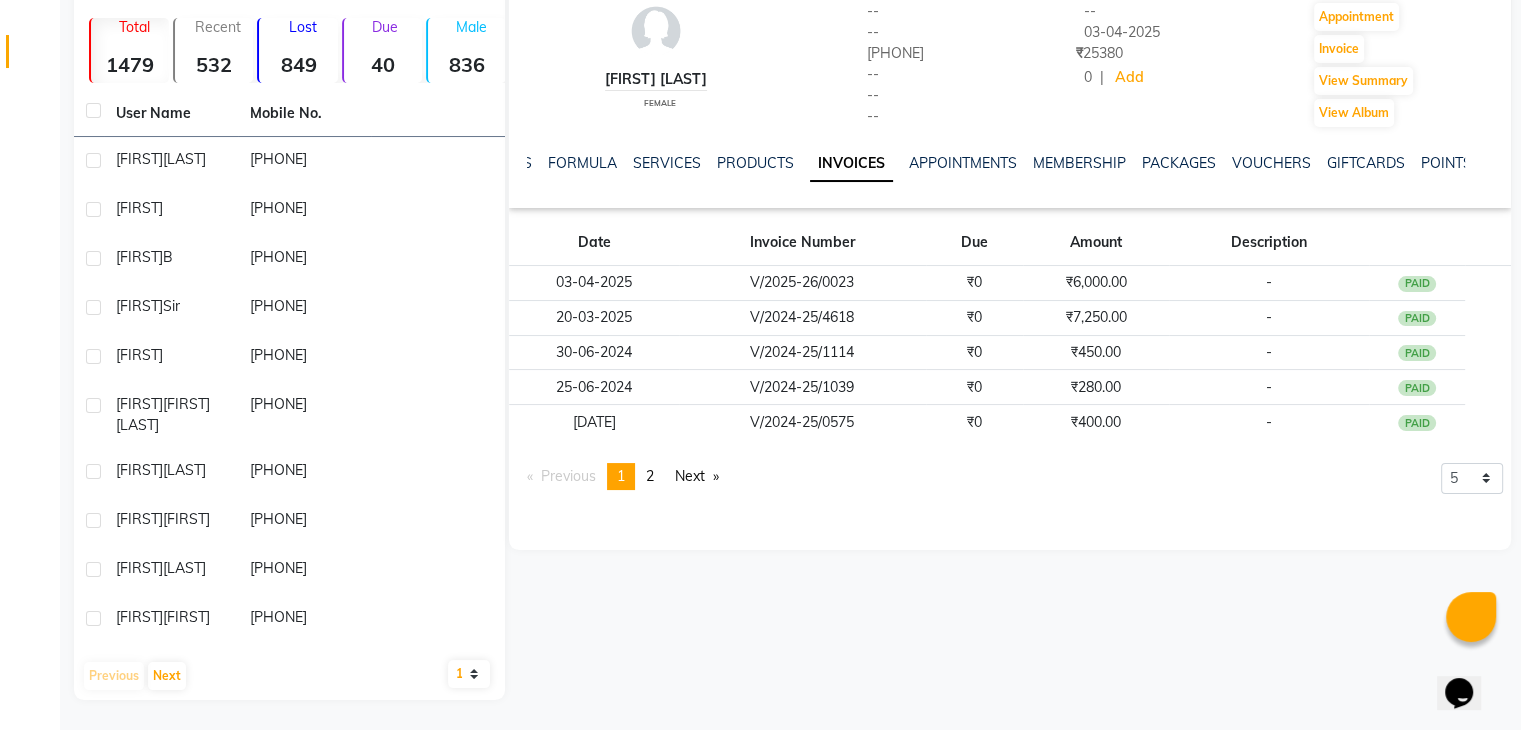scroll, scrollTop: 0, scrollLeft: 0, axis: both 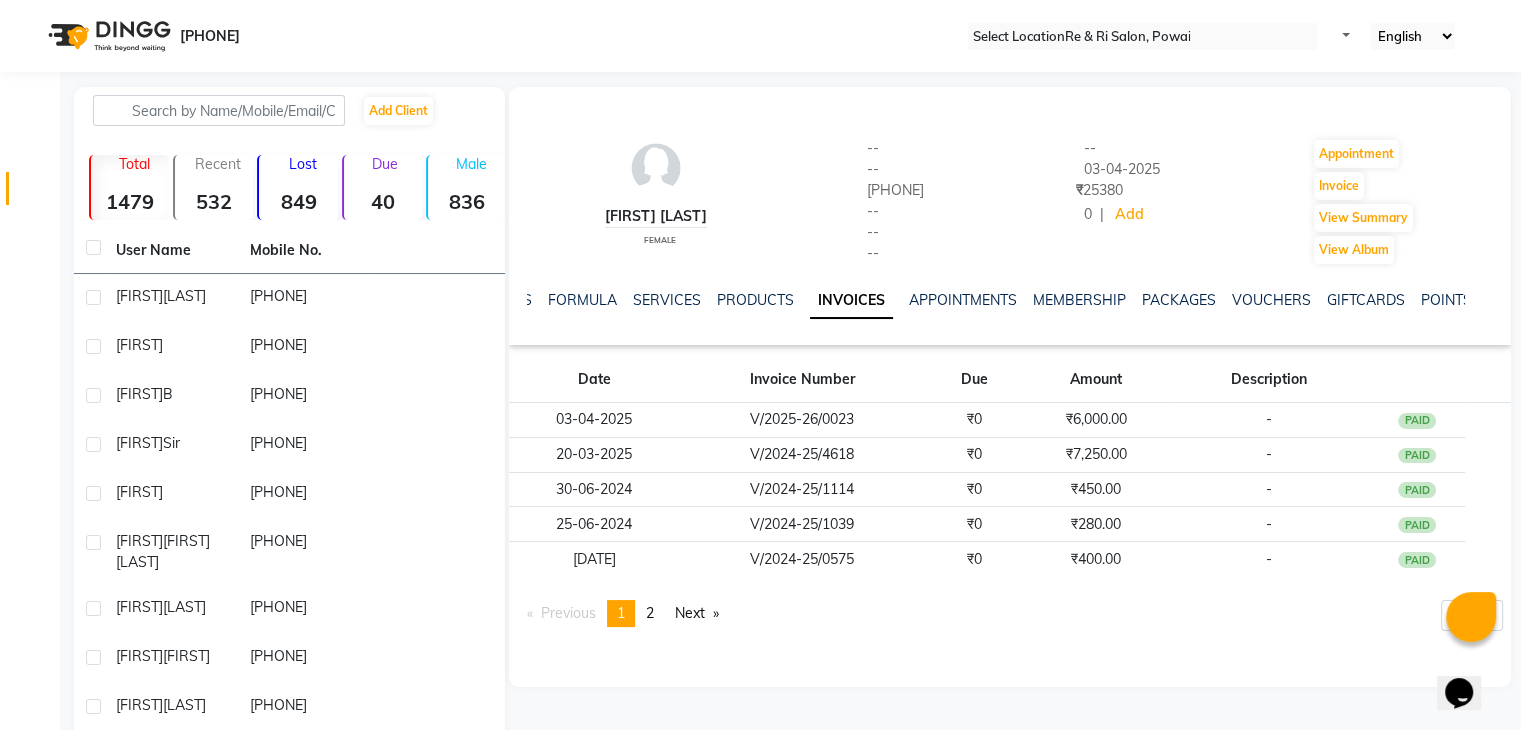 click on "08047224946 Select Location × Re & Ri Salon, Powai Default Panel My Panel English ENGLISH Español العربية मराठी हिंदी ગુજરાતી தமிழ் 中文 Notifications nothing to show ☀ RE & RI Salon, Powai Calendar Invoice Clients Marketing Inventory Completed InProgress Upcoming Dropped Tentative Check-In Confirm Bookings Segments Page Builder Add Client Total 1479 Recent 532 Lost 849 Due 40 Male 836 Female 640 Member 0 User Name Mobile No. [FIRST] [LAST] [PHONE] [FIRST] [PHONE] [FIRST] [LAST] [PHONE] [FIRST] [LAST] [PHONE] [FIRST] [LAST] [PHONE] [FIRST] [LAST] [PHONE] [FIRST] [FIRST] [PHONE] Previous Next 10 50 100 [FIRST] [LAST] female -- -- [PHONE] -- -- -- -- [DATE] ₹ [AMOUNT] 0 | Add Appointment Invoice View Summary View Album NOTES FORMULA SERVICES PRODUCTS INVOICES MEMBERSHIP" at bounding box center [760, 433] 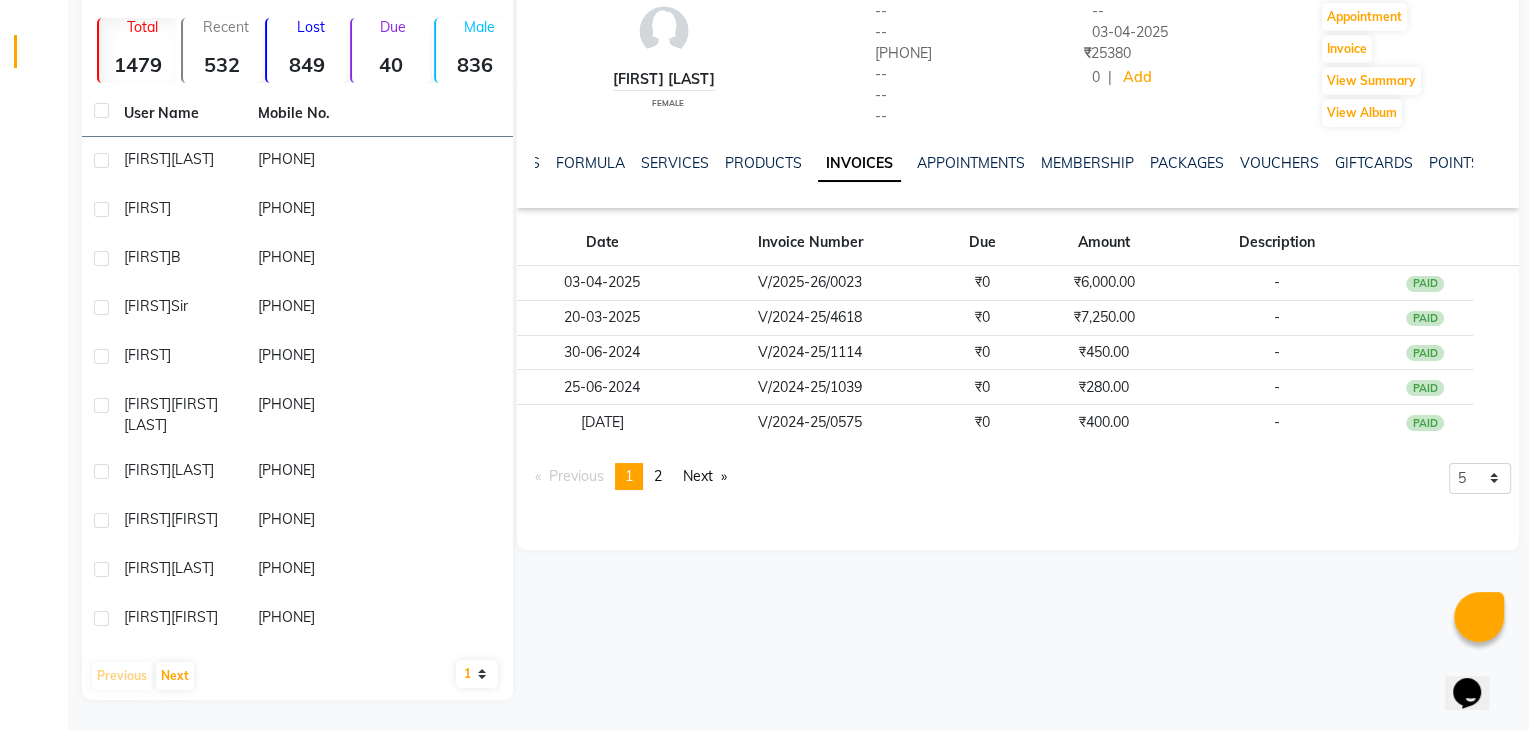 scroll, scrollTop: 0, scrollLeft: 0, axis: both 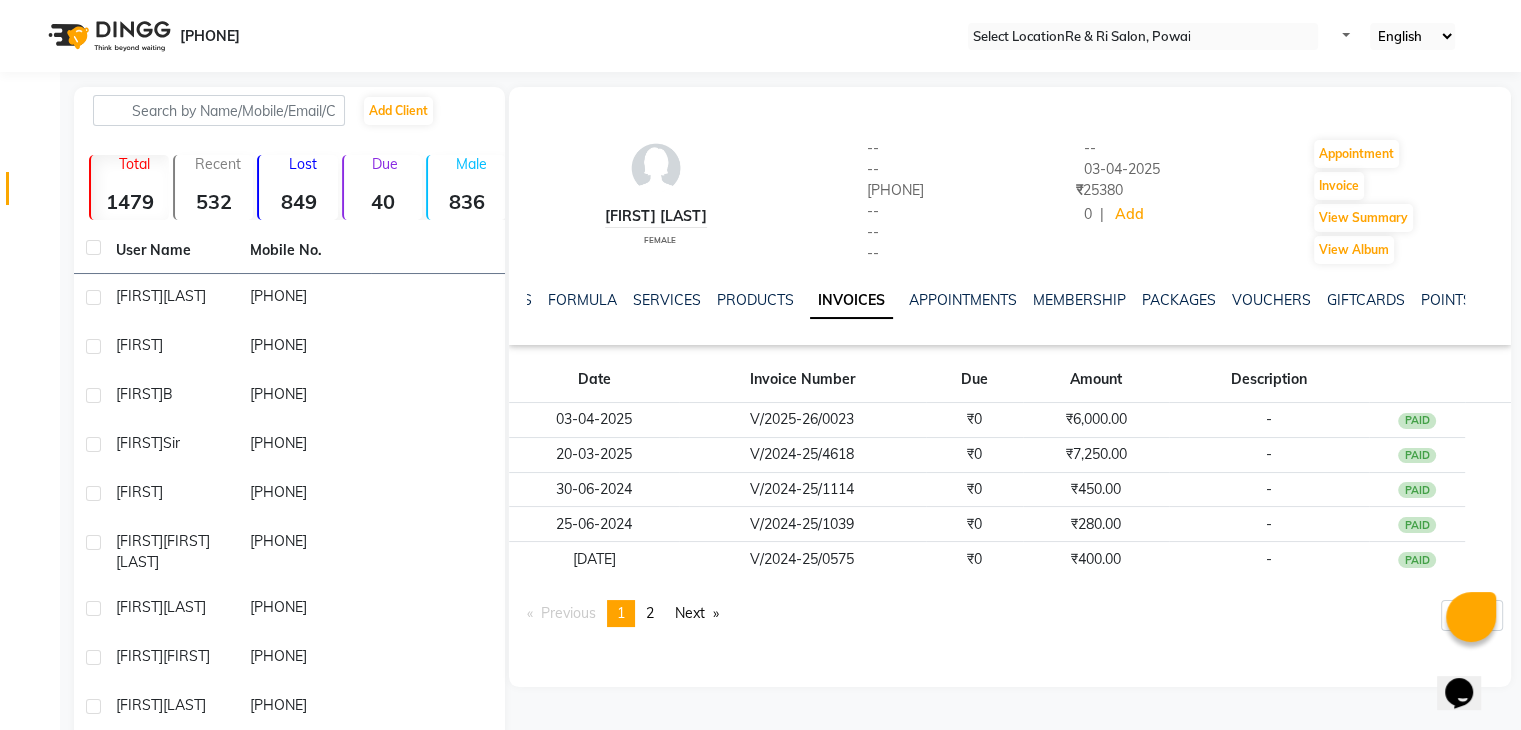 click on "Member [FIRST] female -- -- [PHONE] -- -- -- -- [DATE] ₹ [AMOUNT] 0 | Add Appointment Invoice View Summary View Album NOTES FORMULA SERVICES PRODUCTS INVOICES APPOINTMENTS MEMBERSHIP PACKAGES VOUCHERS GIFTCARDS POINTS FORMS FAMILY CARDS WALLET" at bounding box center [1010, 216] 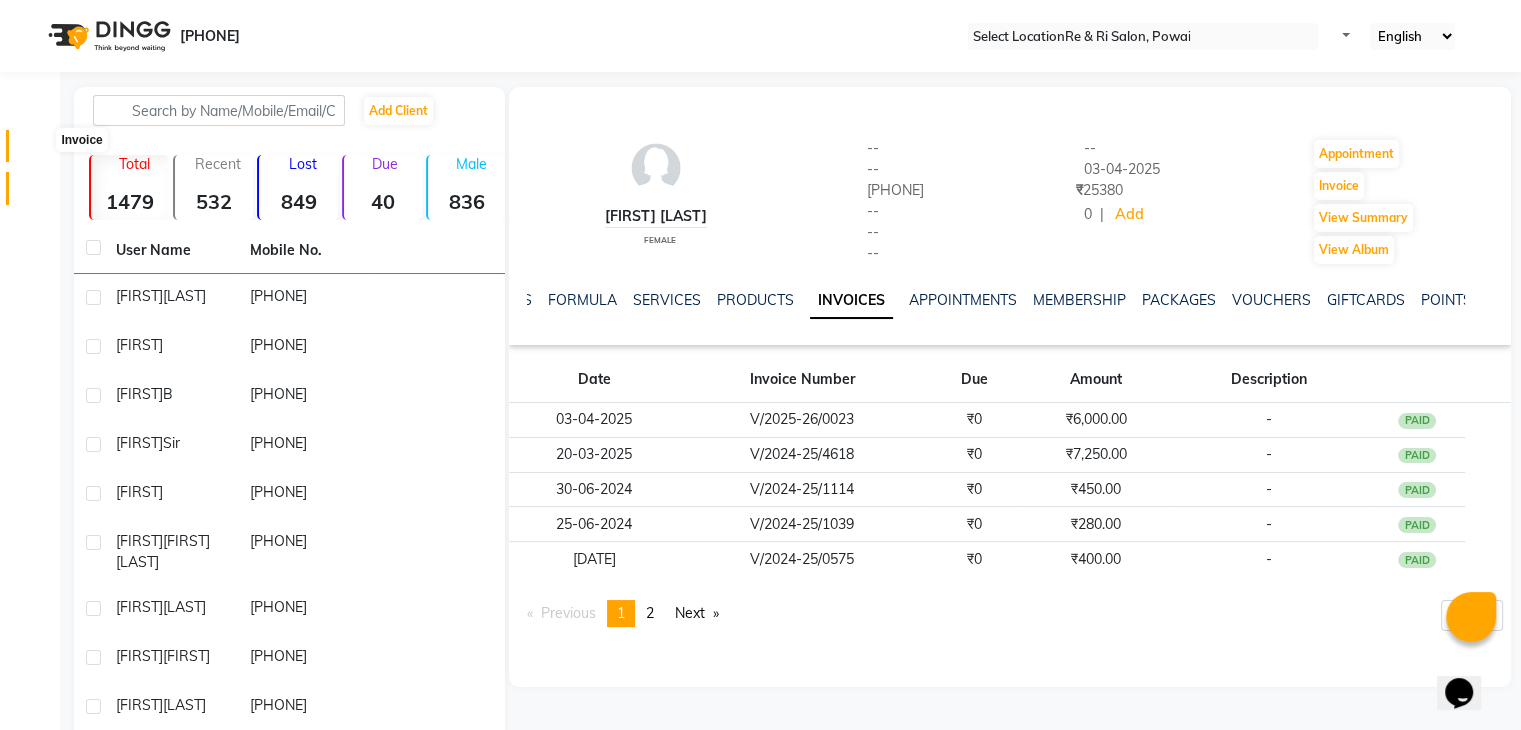 click at bounding box center (37, 151) 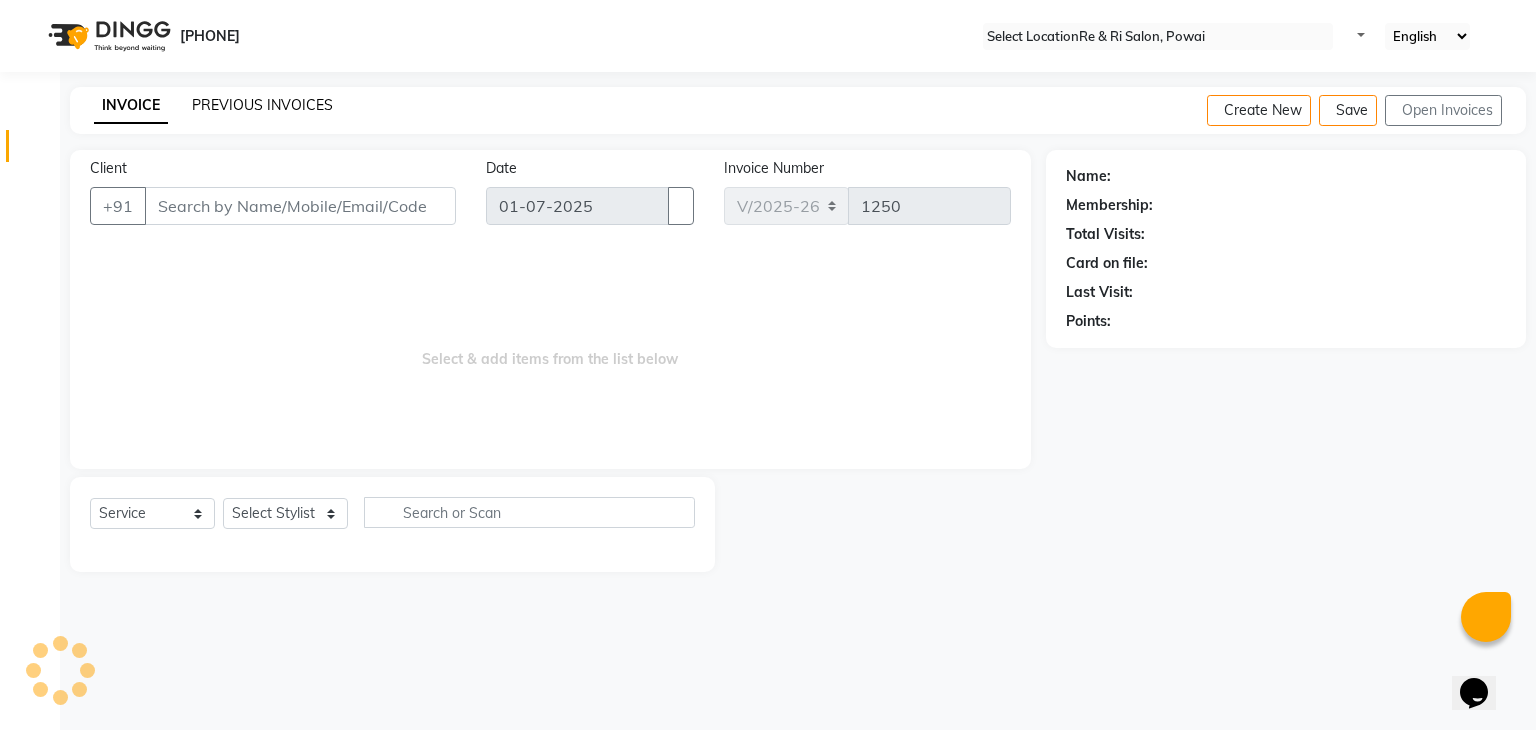click on "PREVIOUS INVOICES" at bounding box center [262, 105] 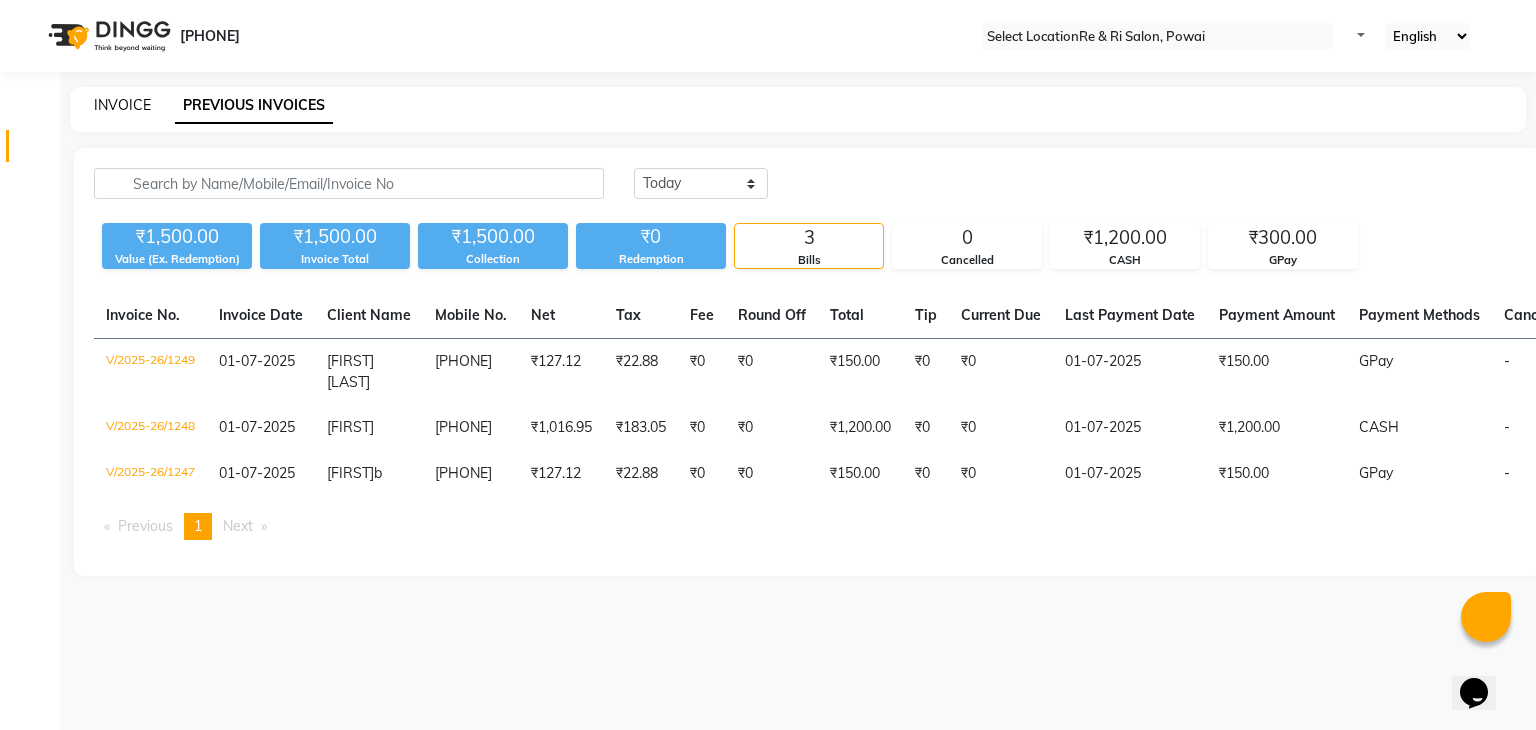 click on "INVOICE" at bounding box center [122, 105] 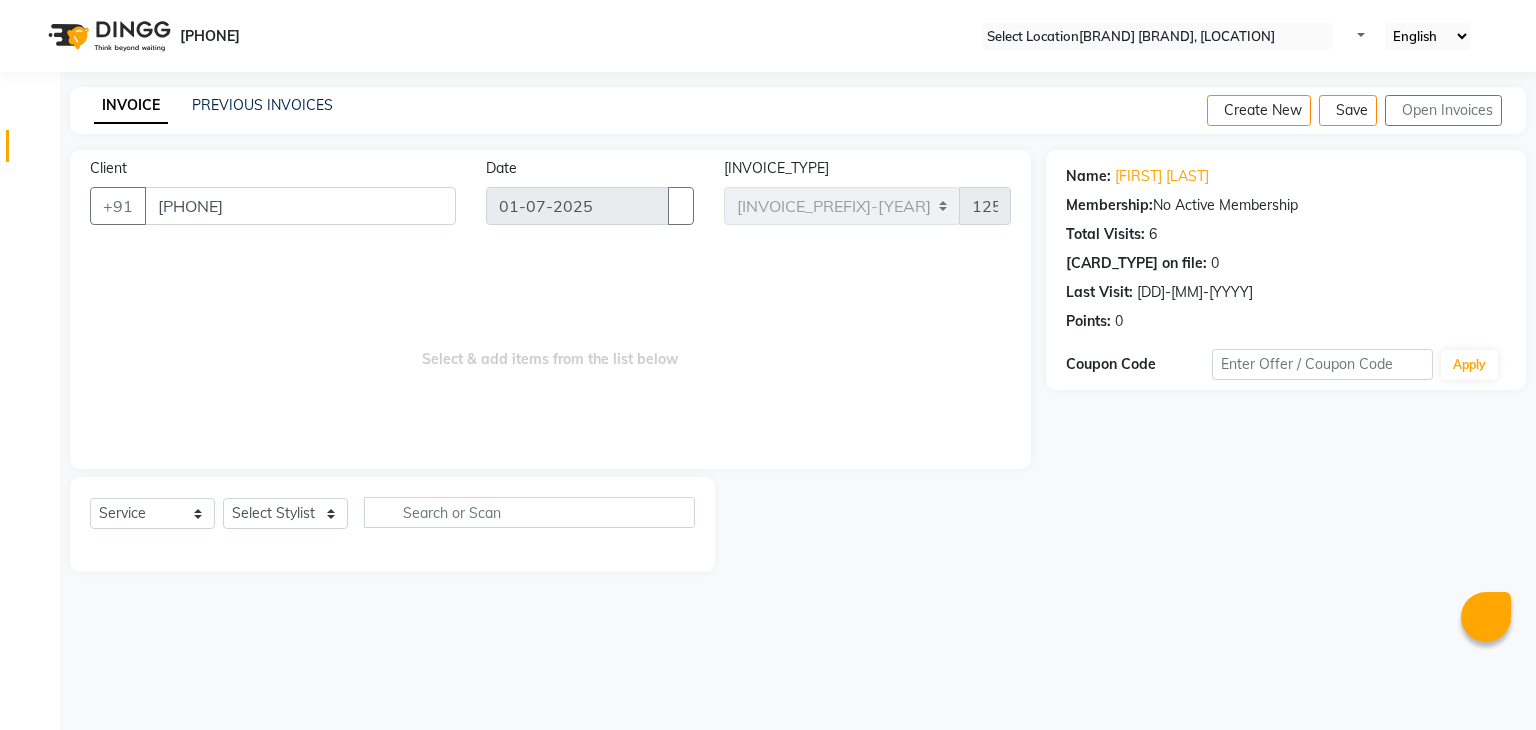 scroll, scrollTop: 0, scrollLeft: 0, axis: both 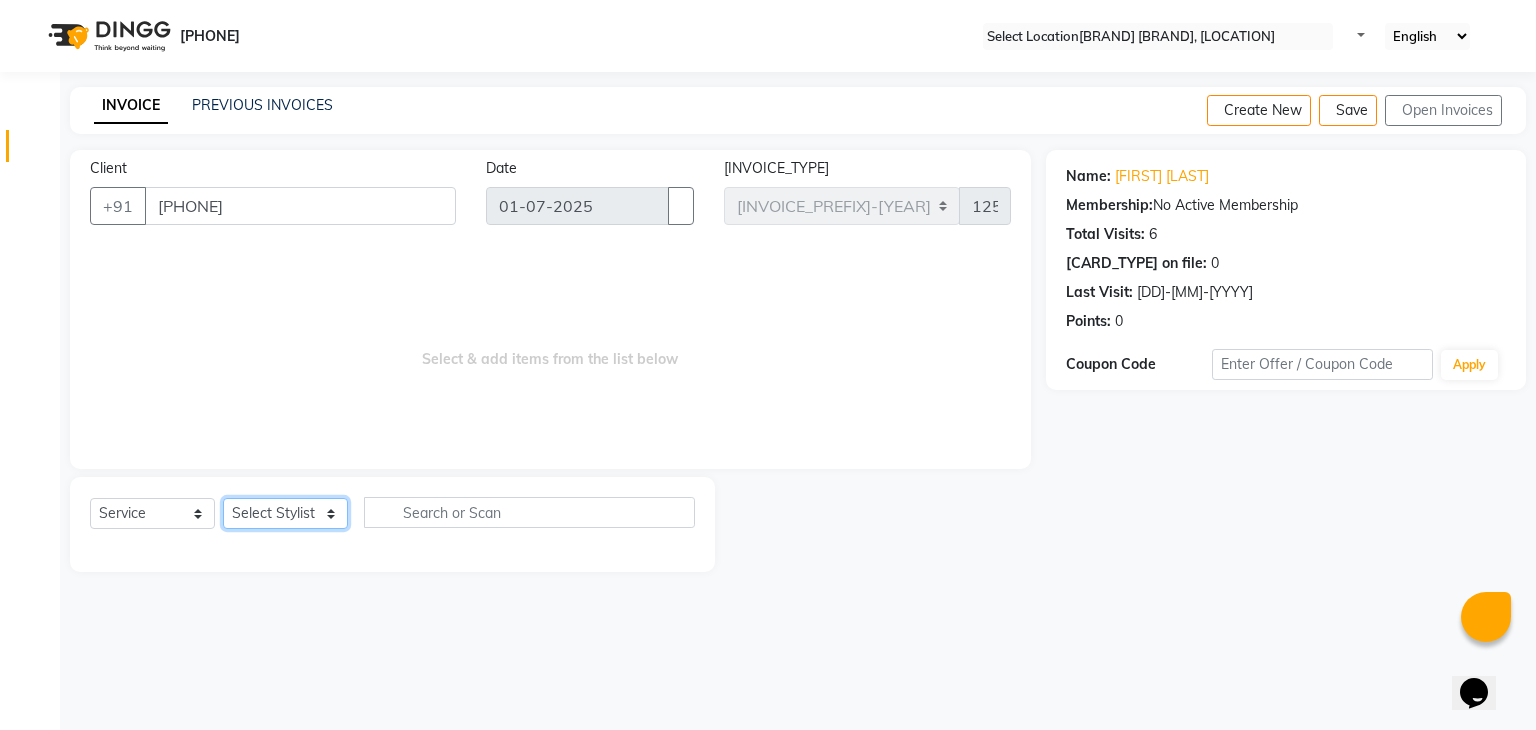 click on "Select Stylist Amaan ana Danish  Poonam Rehaan  Salman  Sandy" at bounding box center (285, 513) 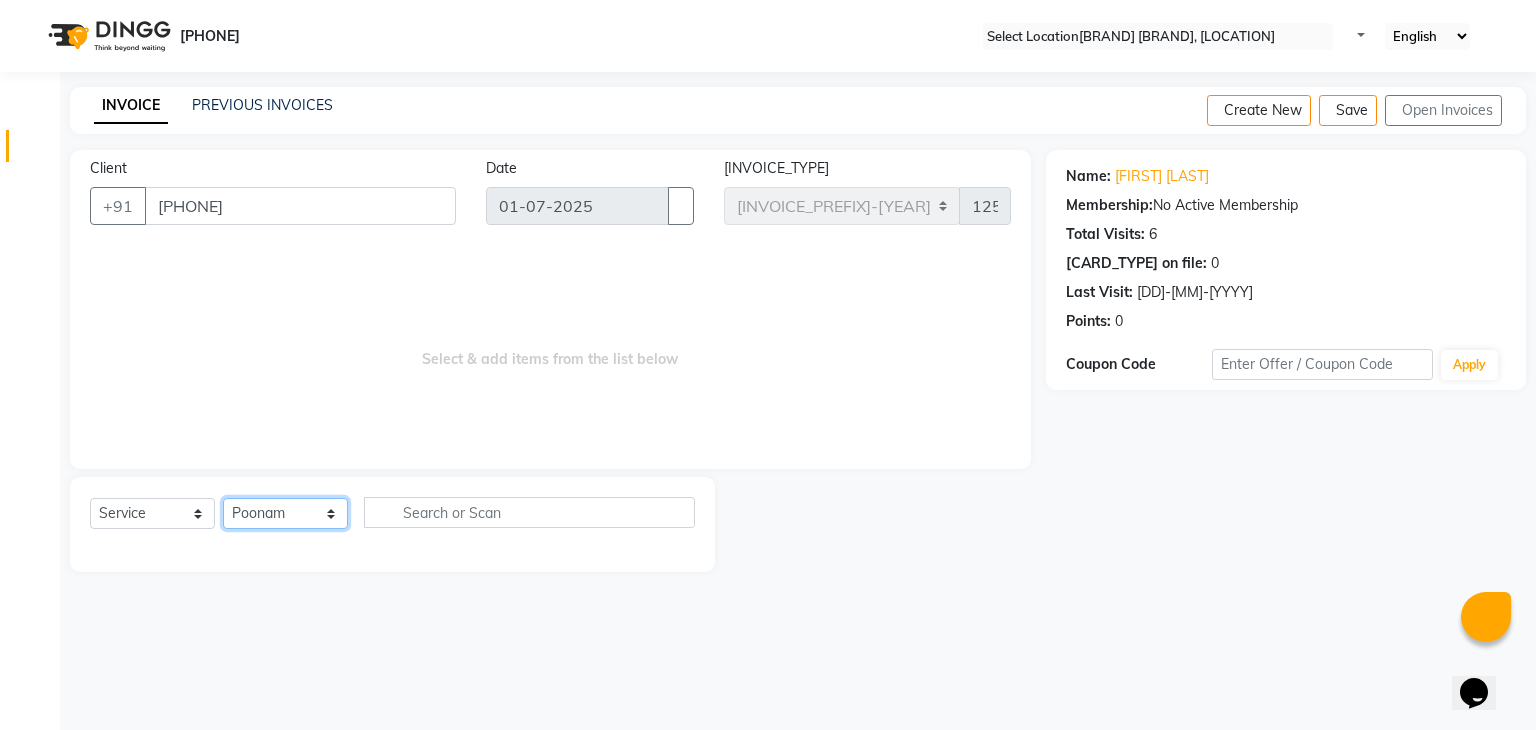 click on "Select Stylist Amaan ana Danish  Poonam Rehaan  Salman  Sandy" at bounding box center [285, 513] 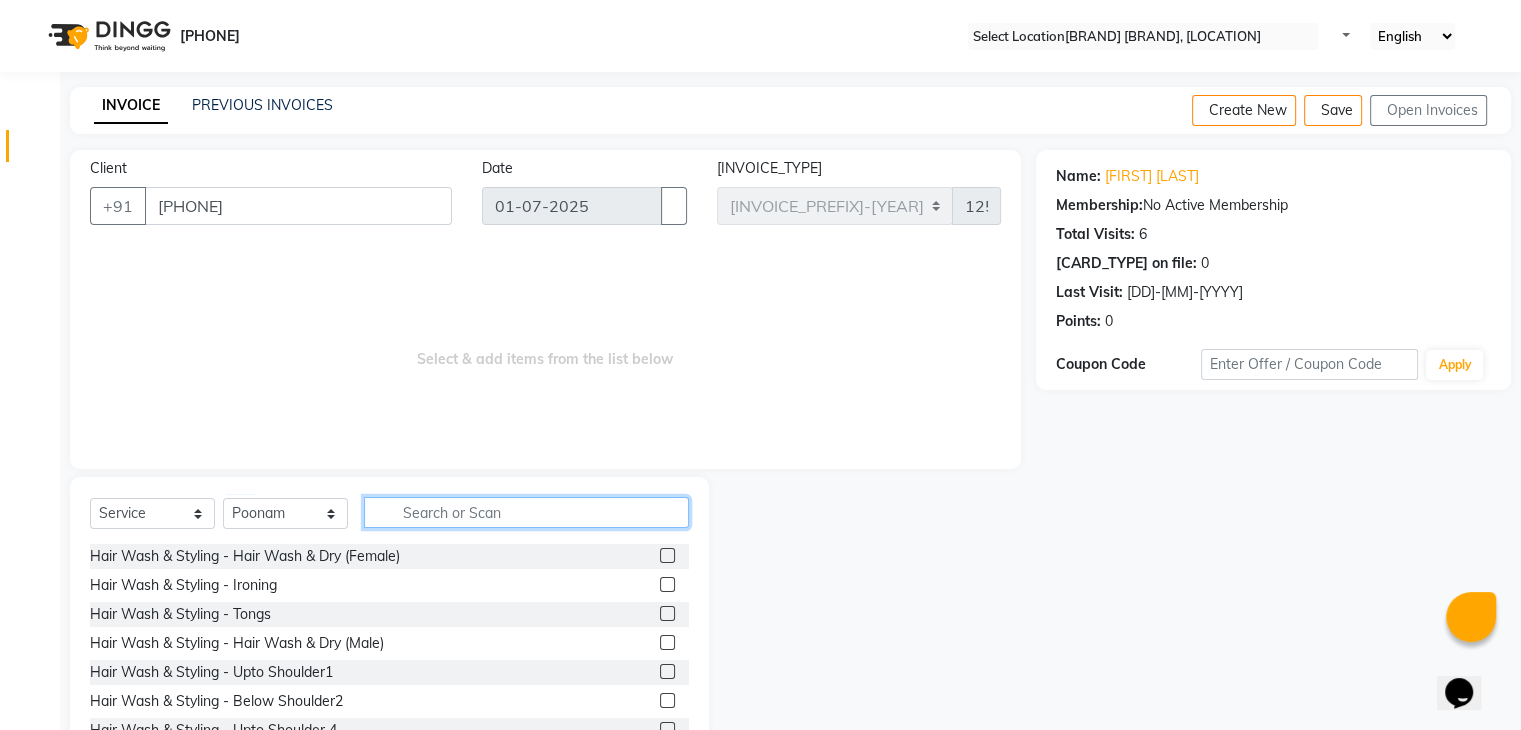 click at bounding box center [526, 512] 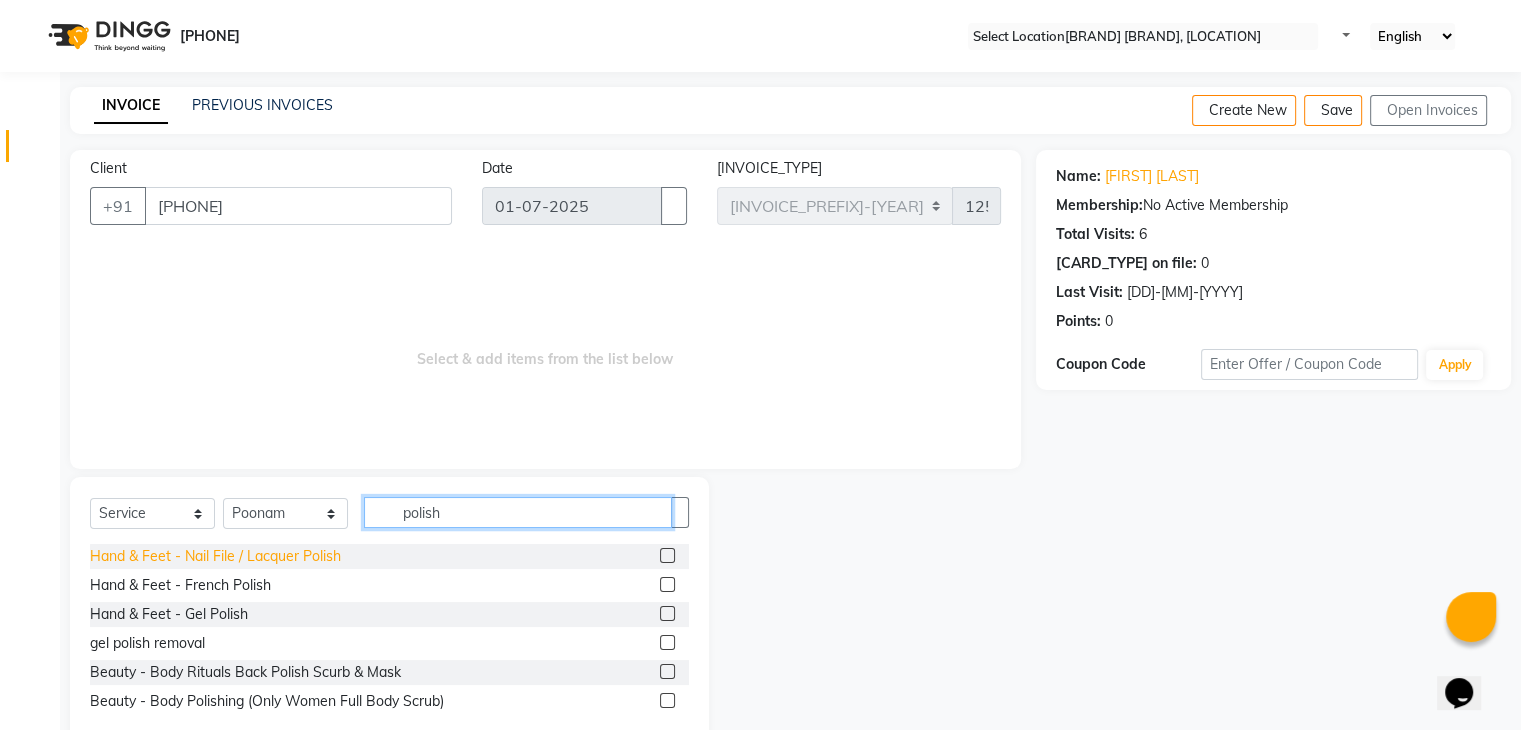 type on "polish" 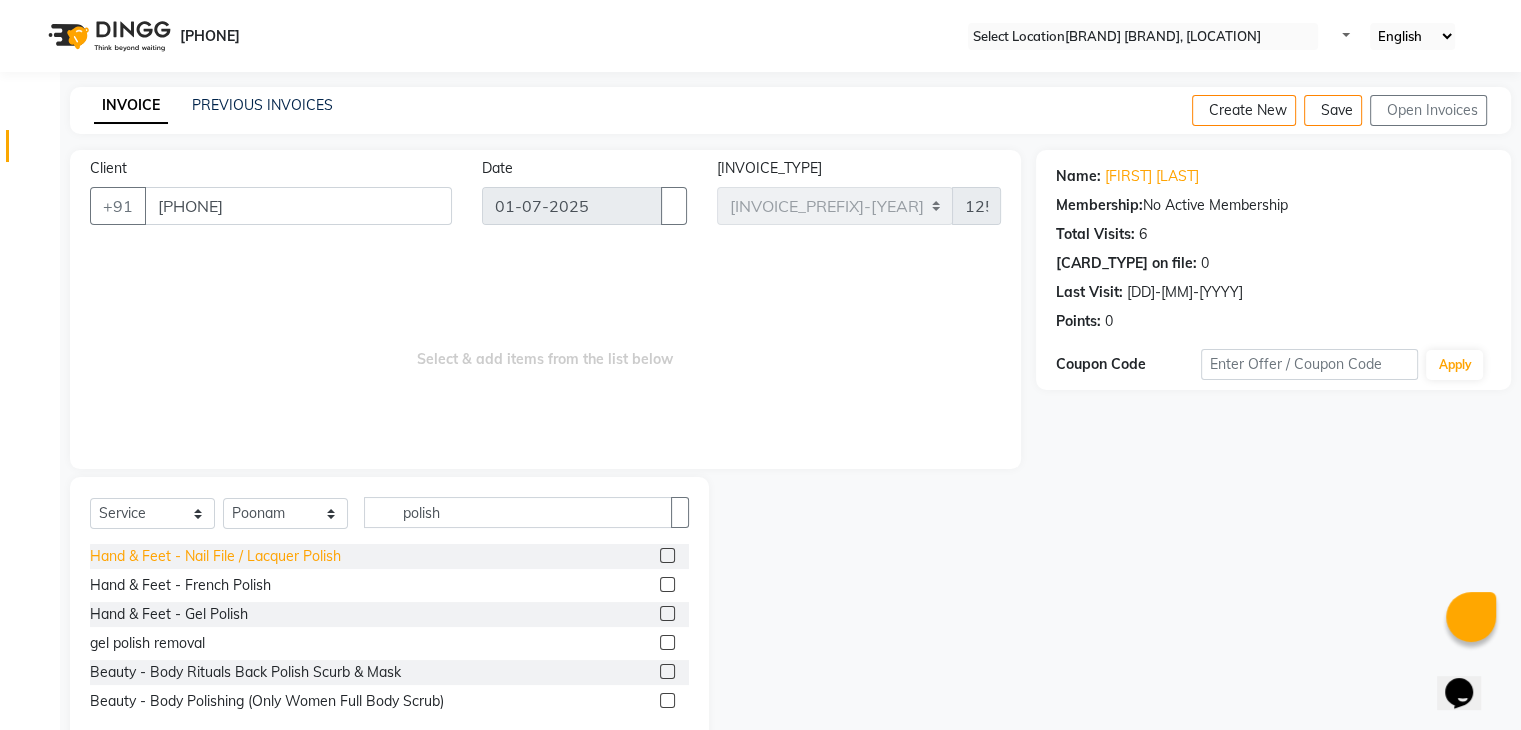 click on "Hand & Feet - Nail File / Lacquer Polish" at bounding box center (215, 556) 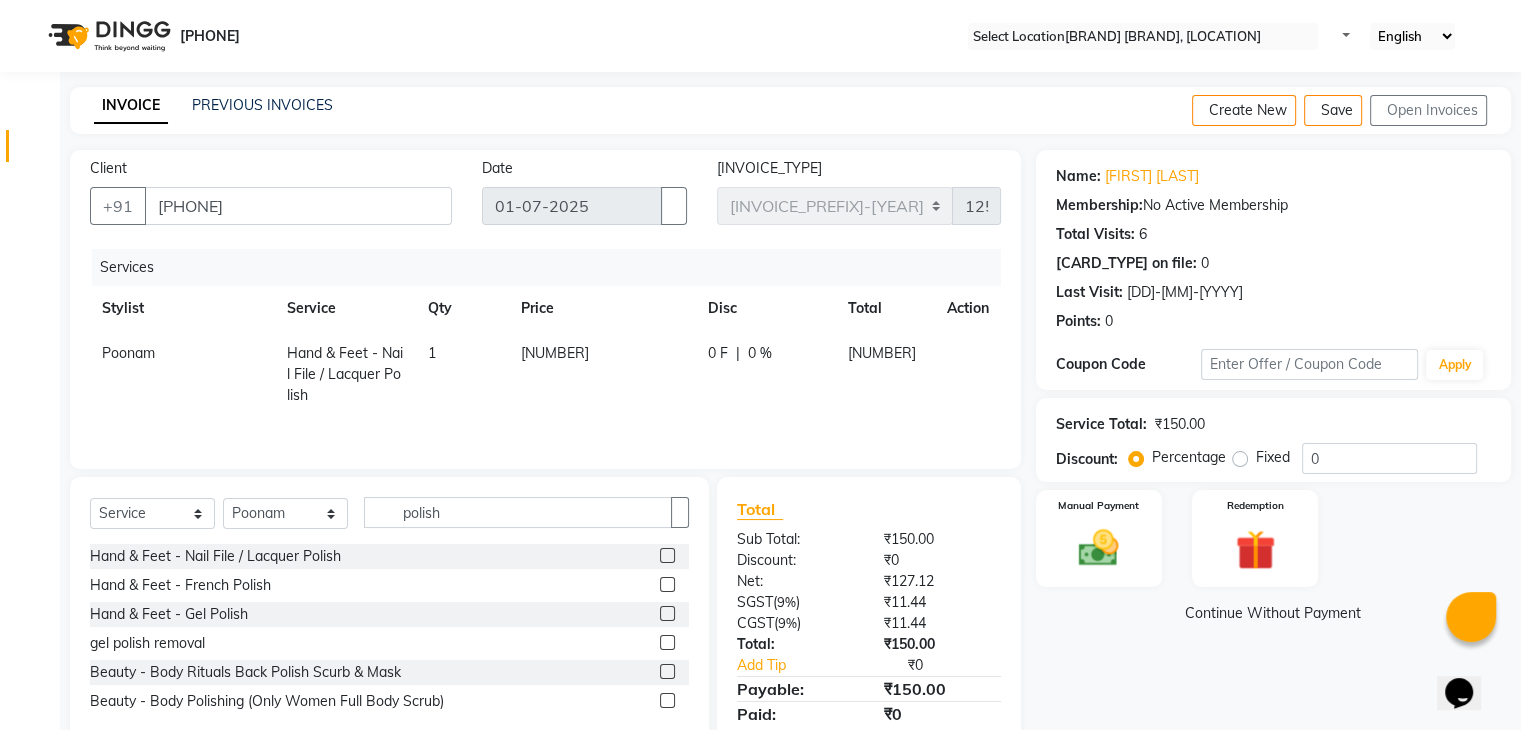 click on "0 F | 0 %" at bounding box center (766, 374) 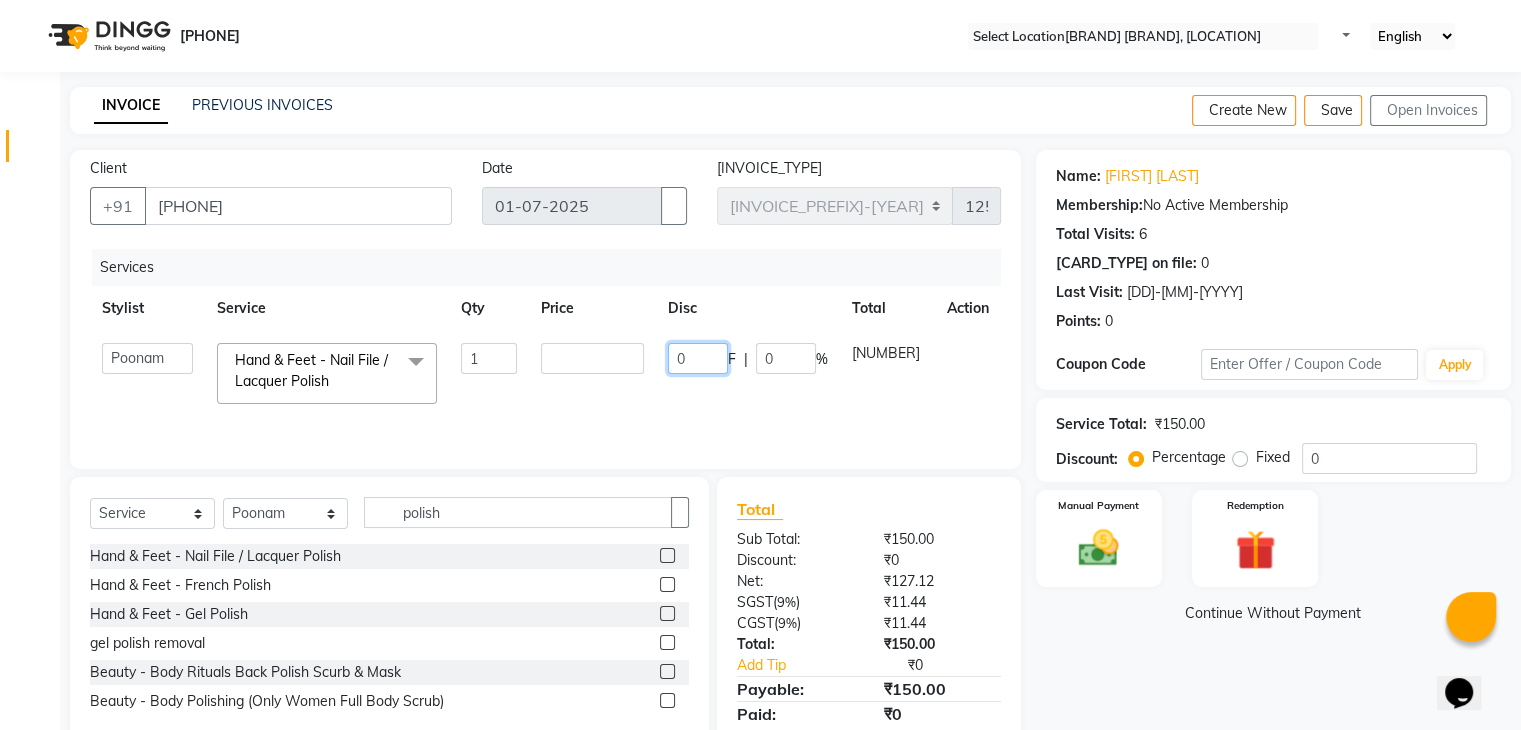 click on "0" at bounding box center (698, 358) 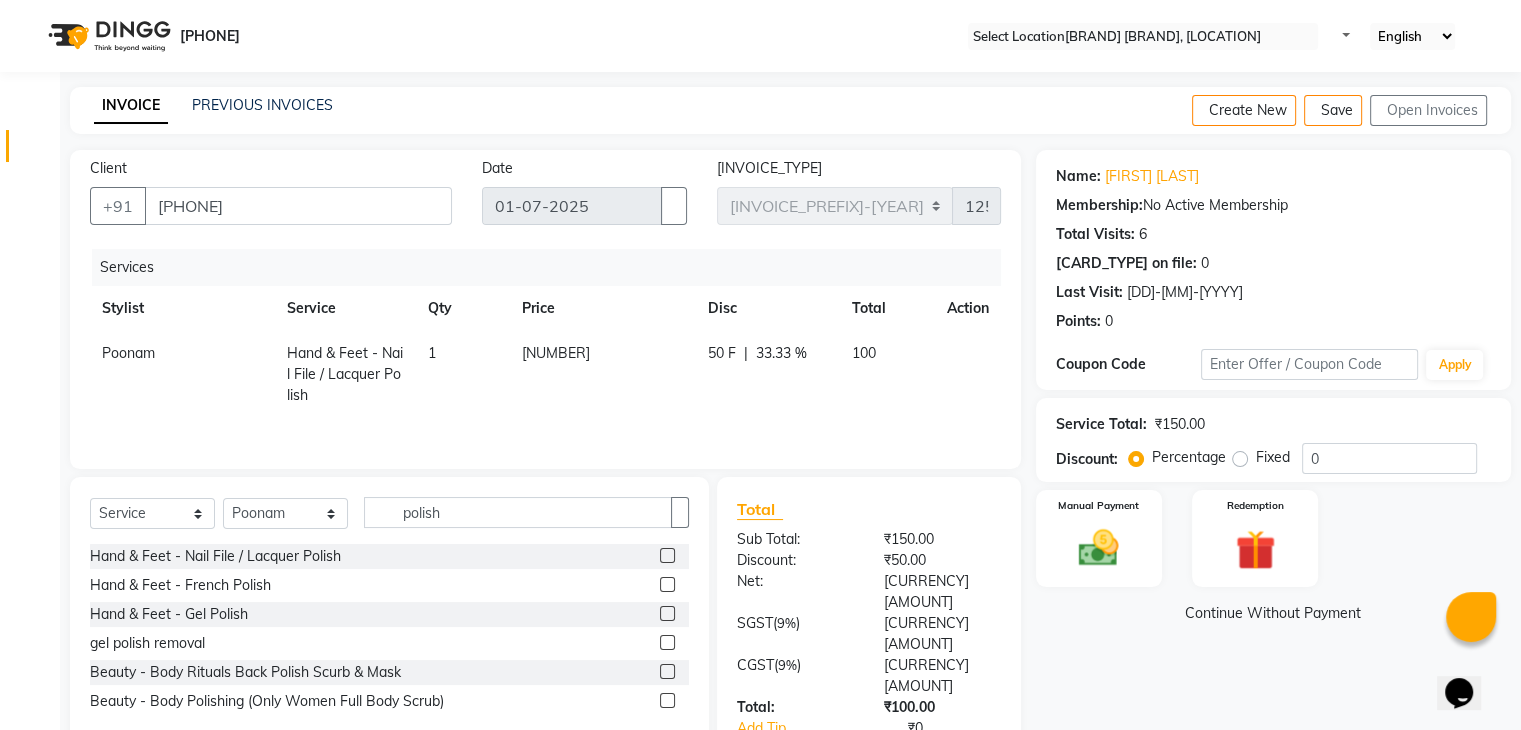 click on "50 F | 33.33 %" at bounding box center (767, 374) 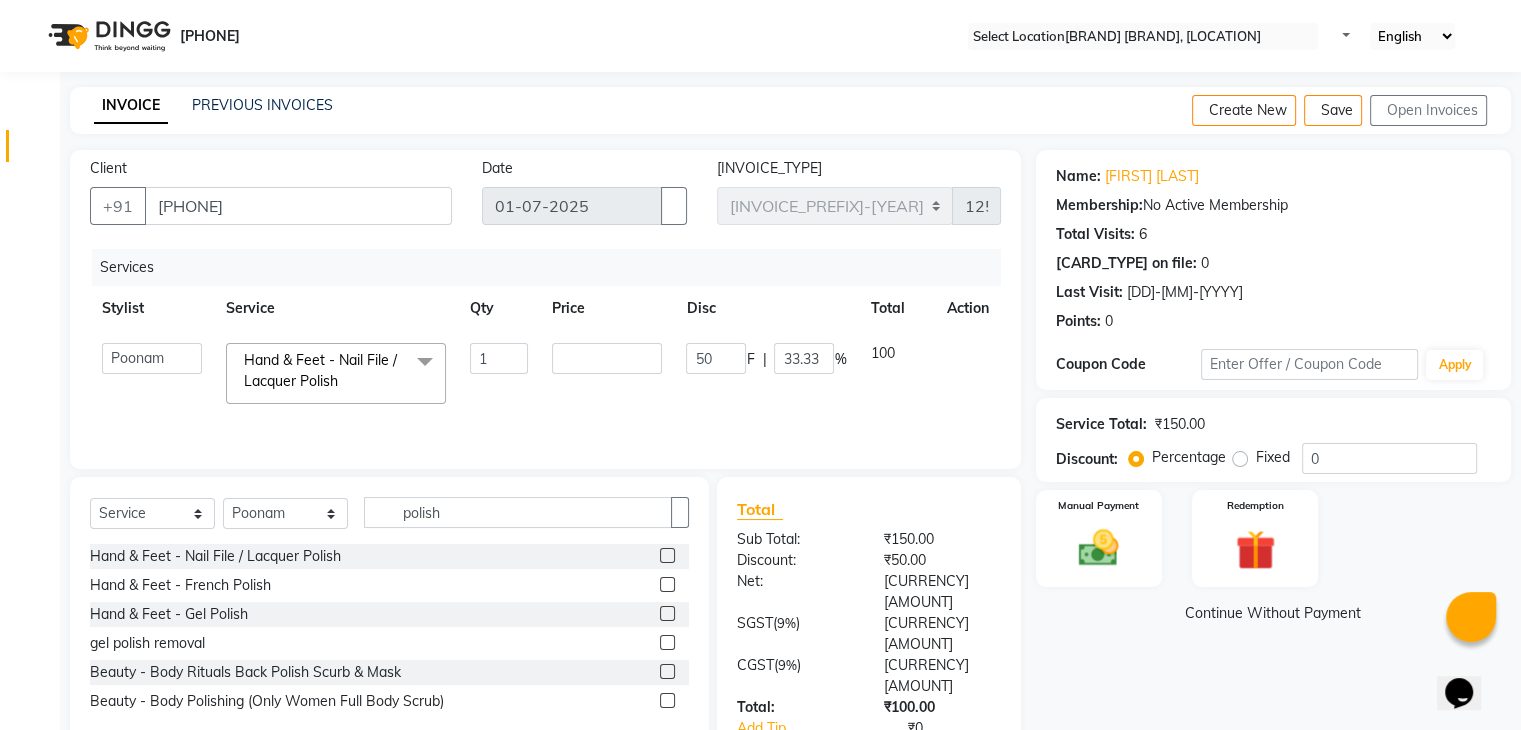 scroll, scrollTop: 0, scrollLeft: 0, axis: both 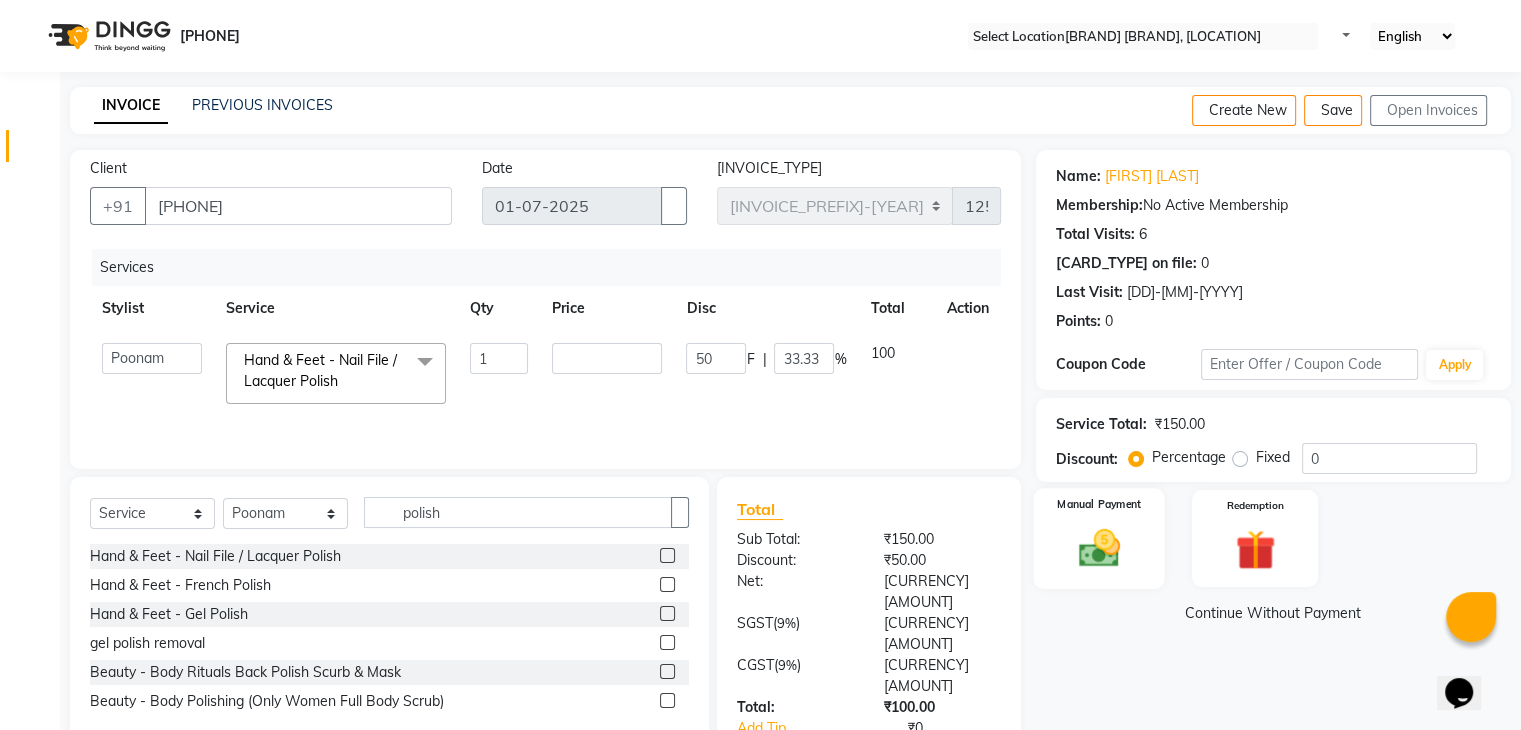 click at bounding box center [1098, 548] 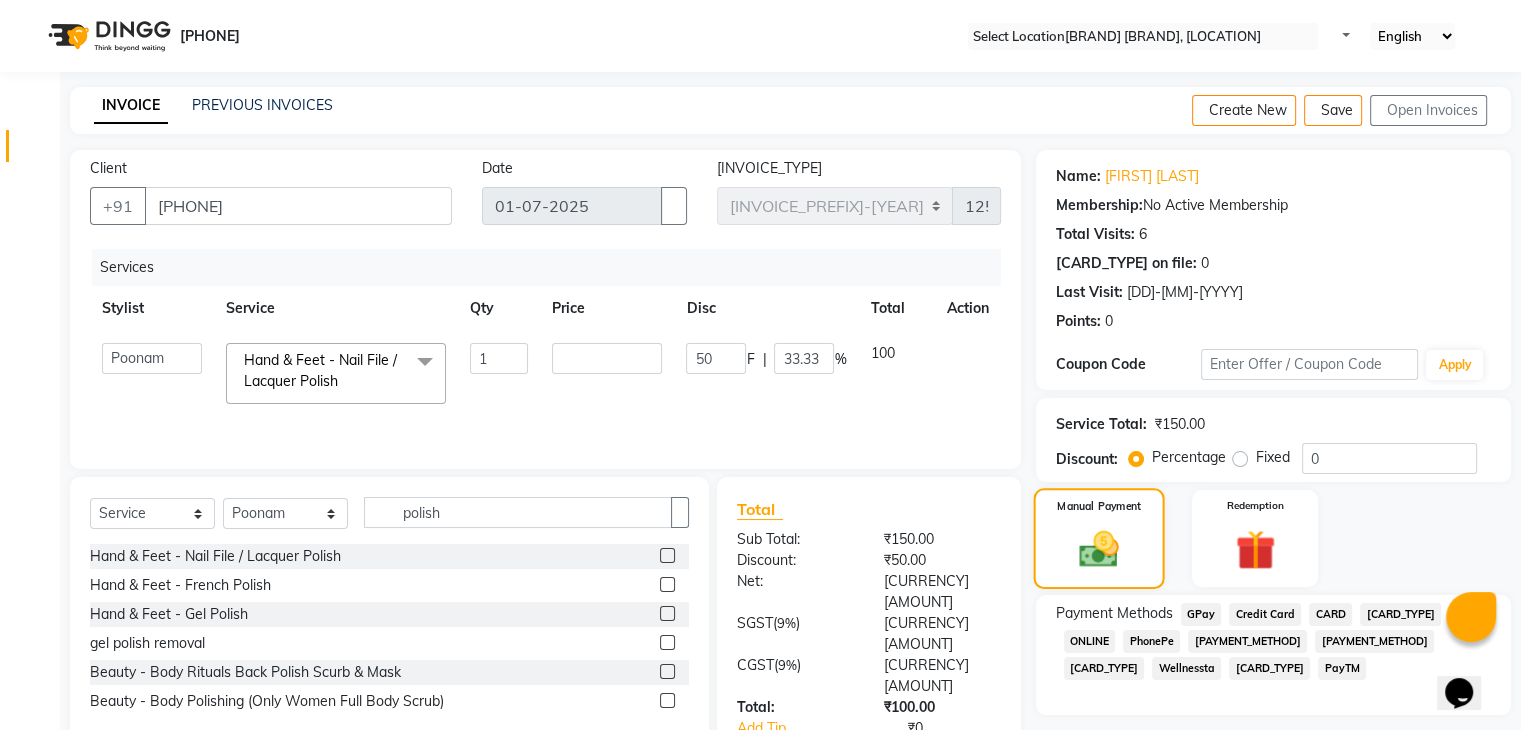 scroll, scrollTop: 71, scrollLeft: 0, axis: vertical 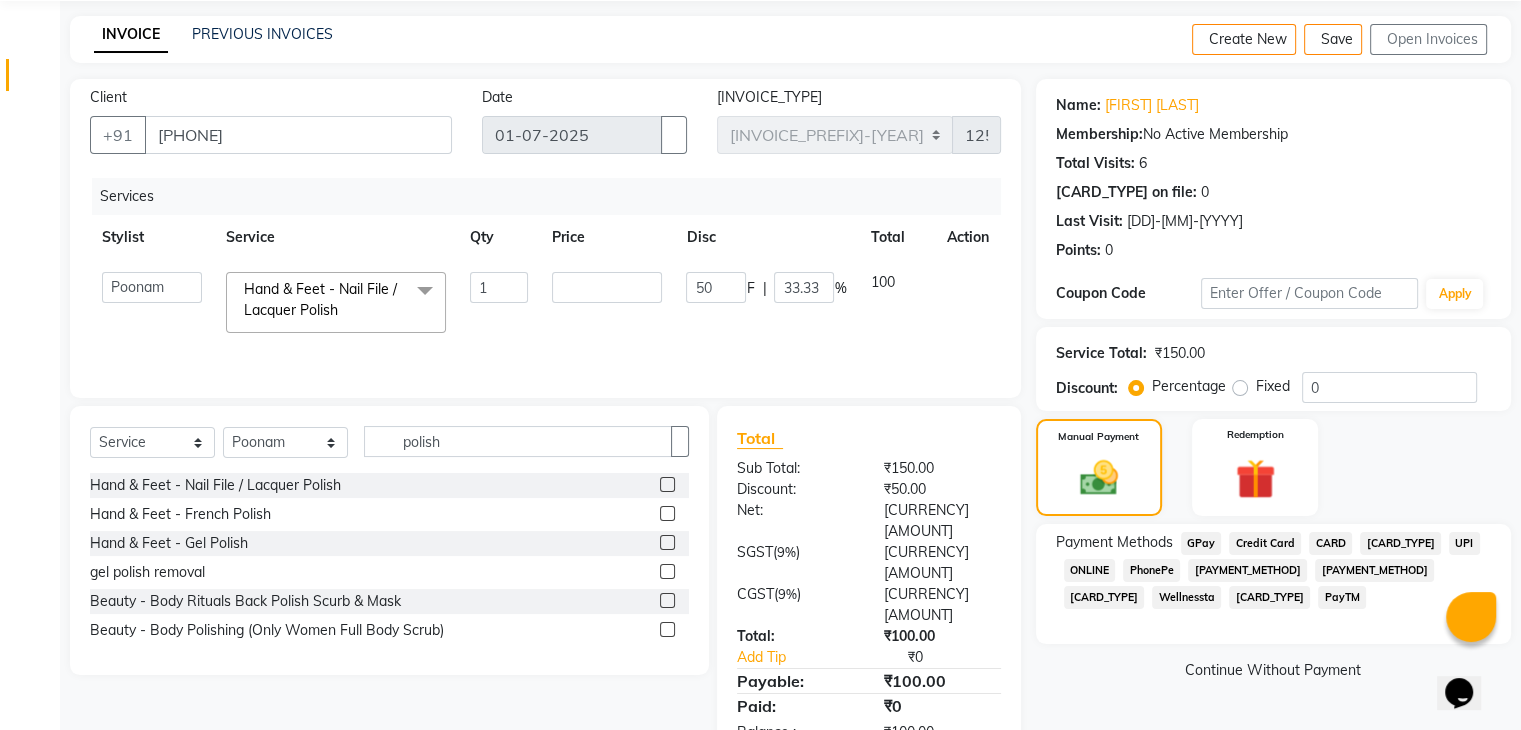 click on "CASH" at bounding box center (1201, 543) 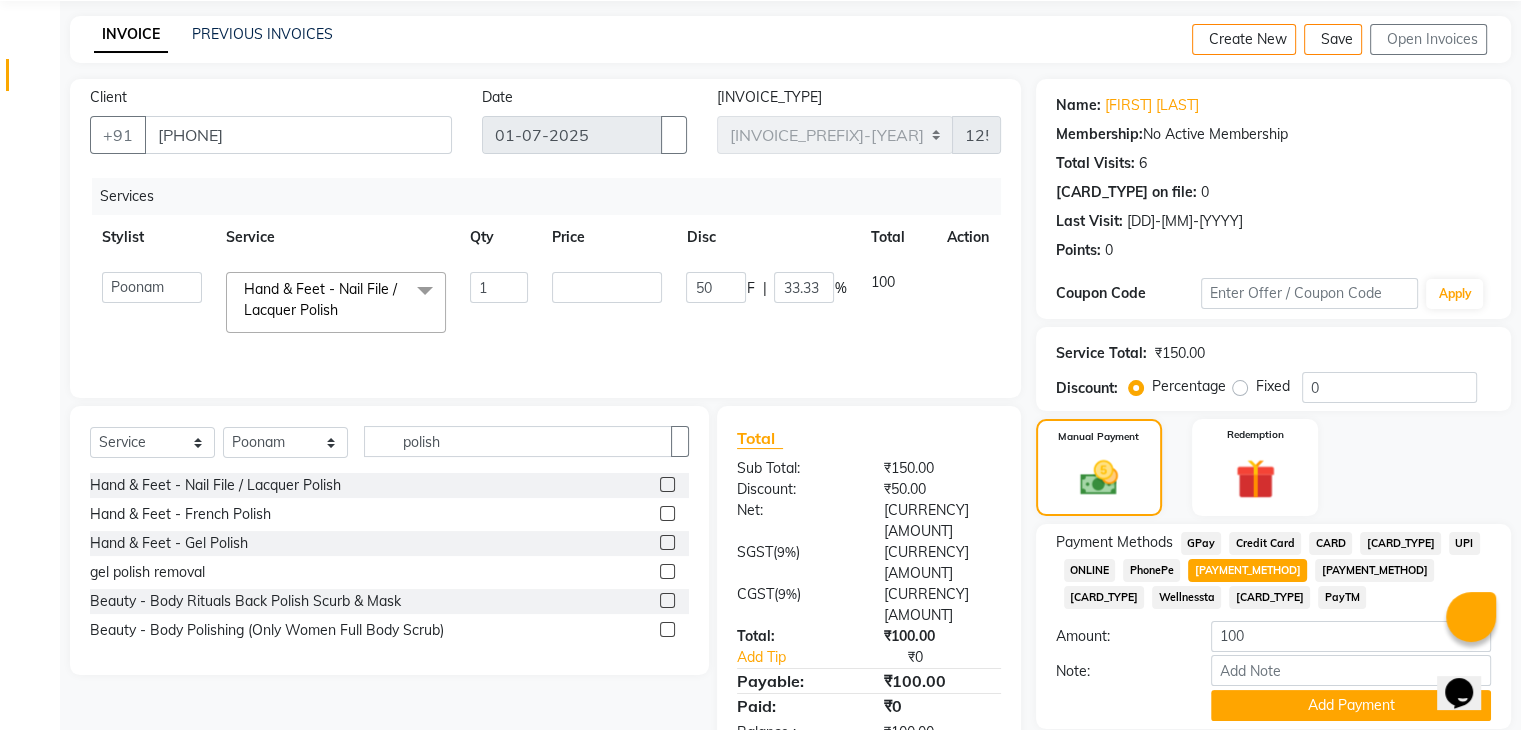 scroll, scrollTop: 145, scrollLeft: 0, axis: vertical 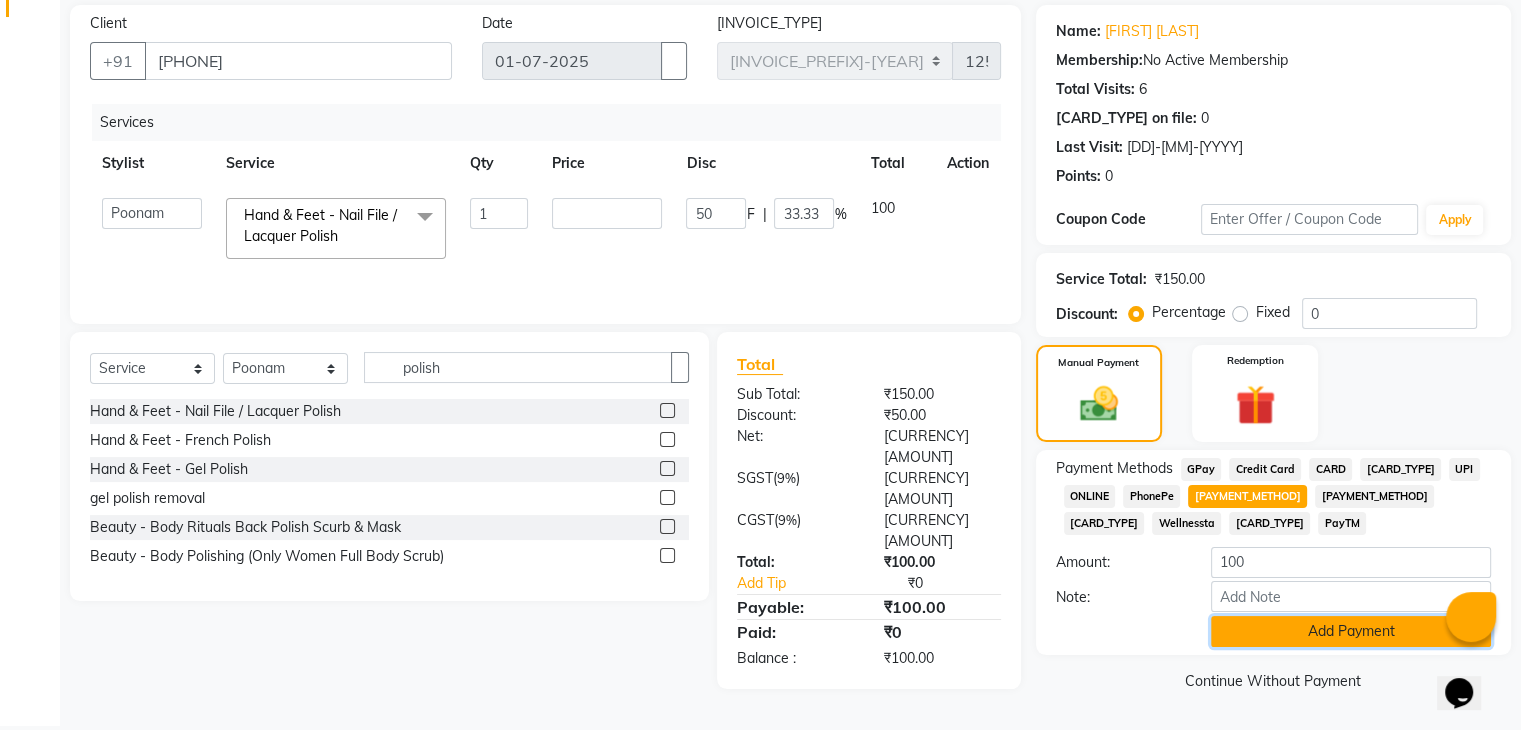 click on "Add Payment" at bounding box center [1351, 631] 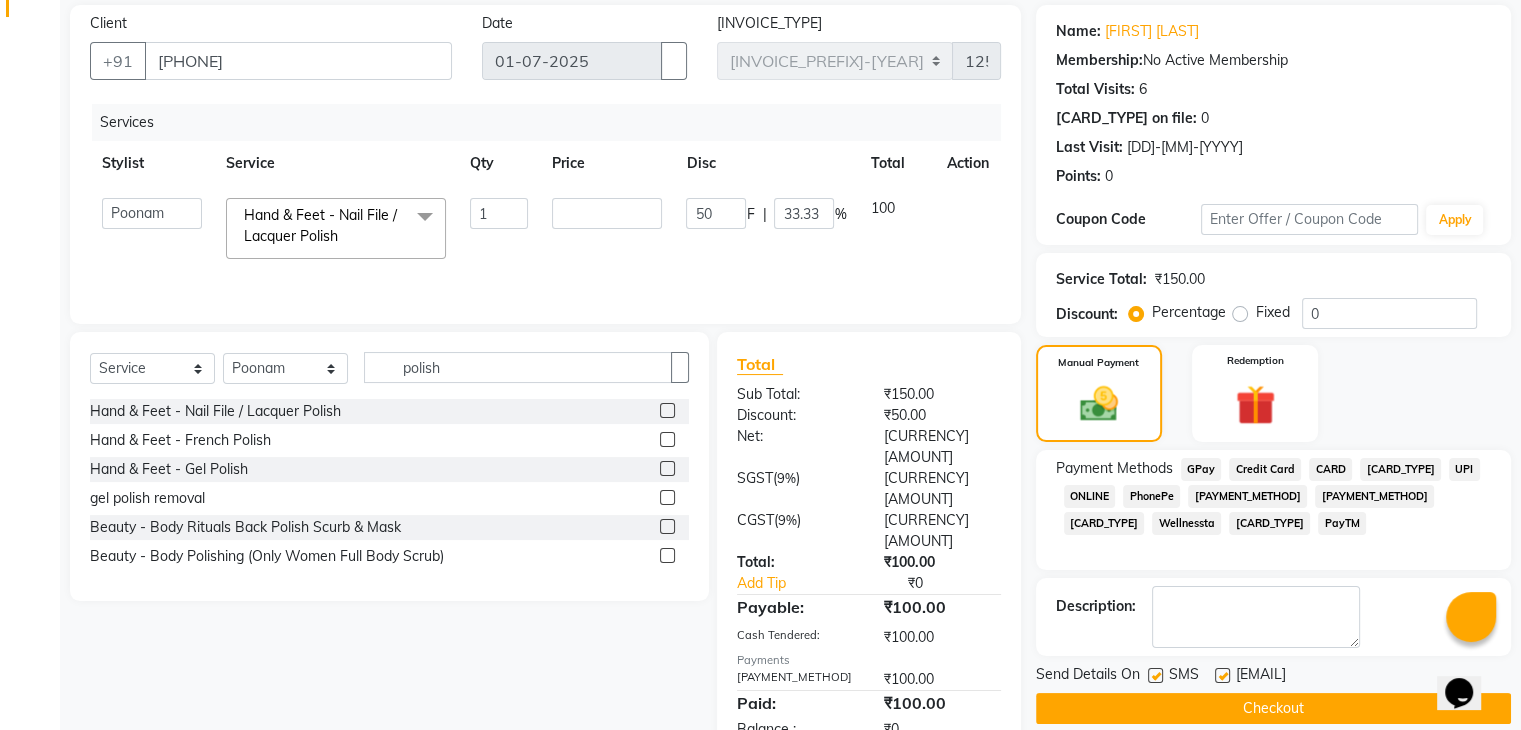 scroll, scrollTop: 171, scrollLeft: 0, axis: vertical 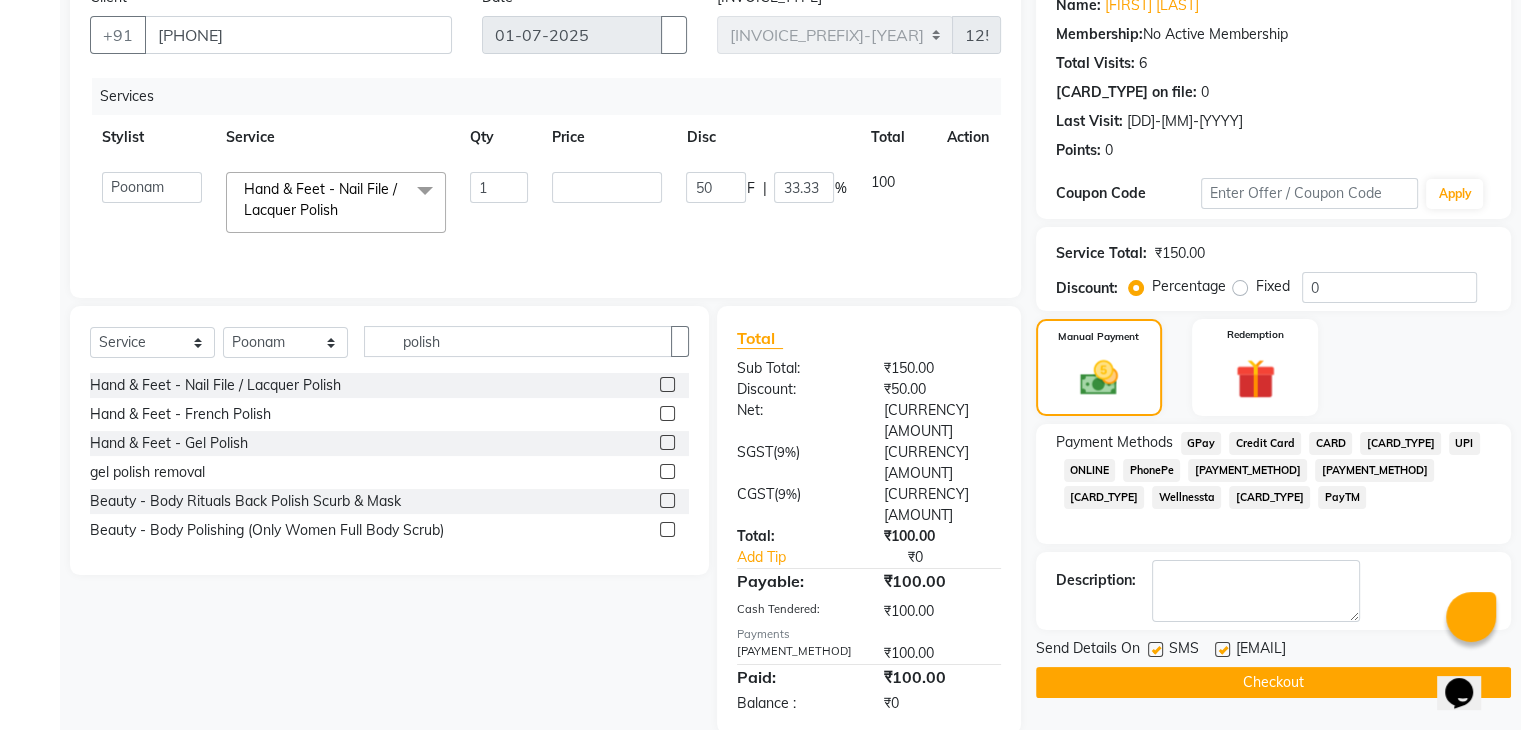 click at bounding box center [1222, 649] 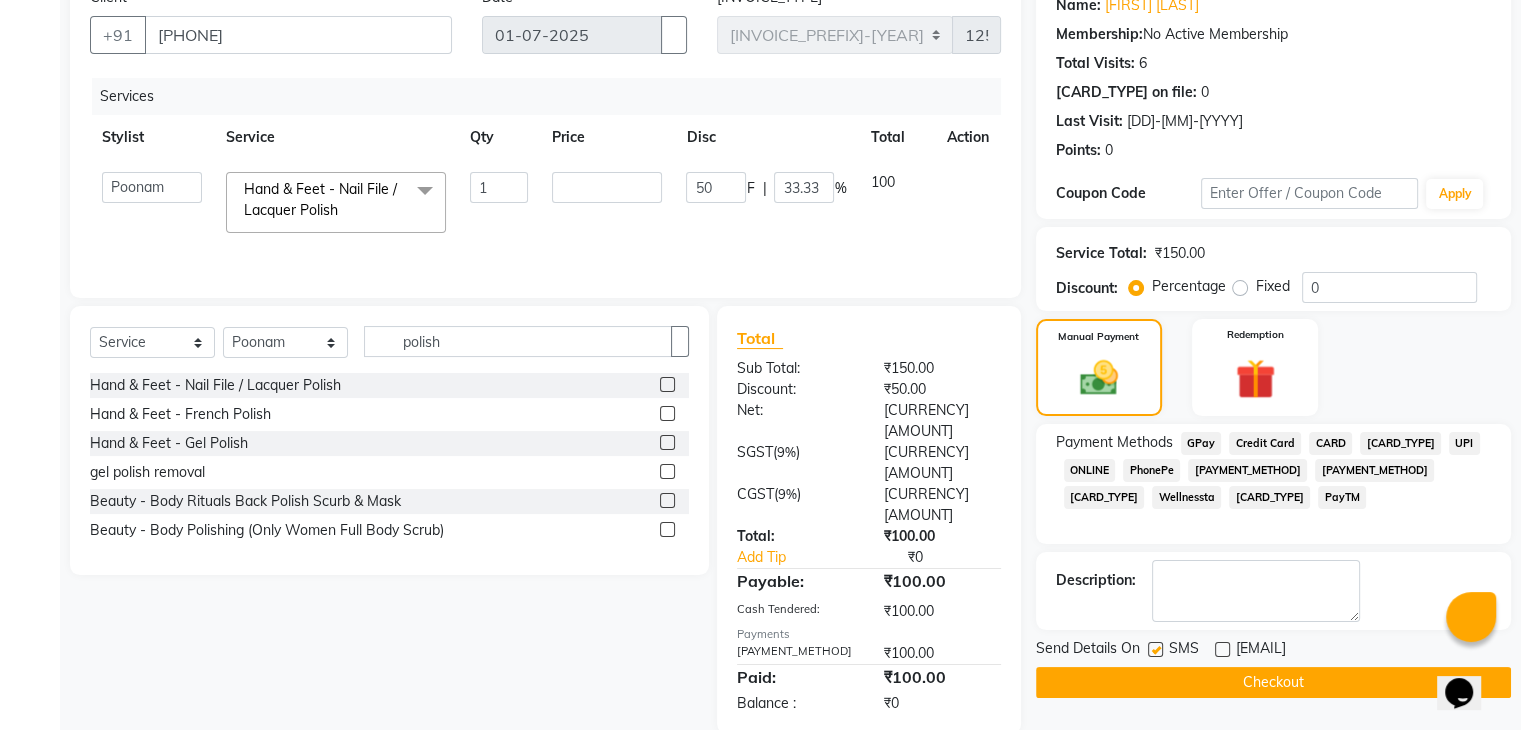 click at bounding box center (1155, 649) 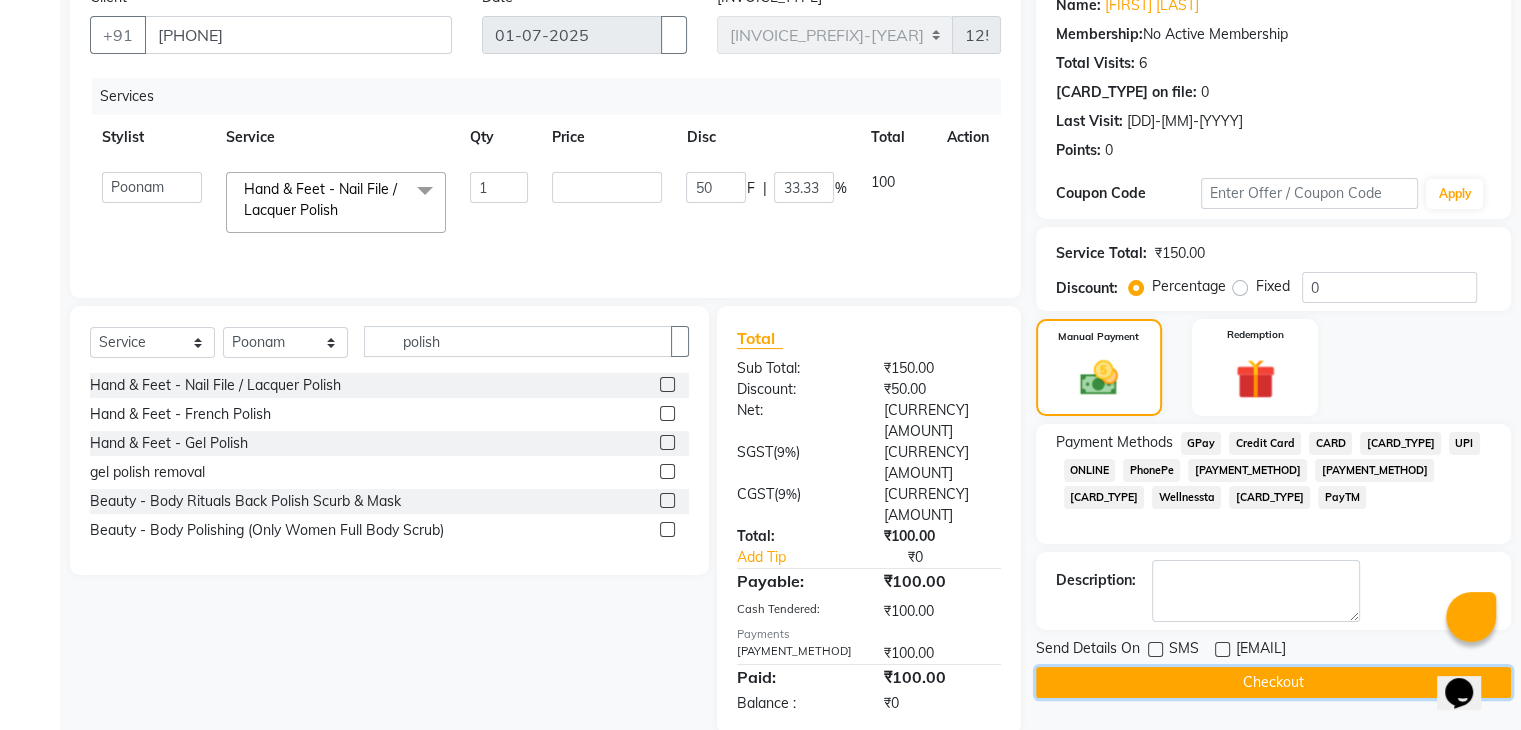 click on "Checkout" at bounding box center (1273, 682) 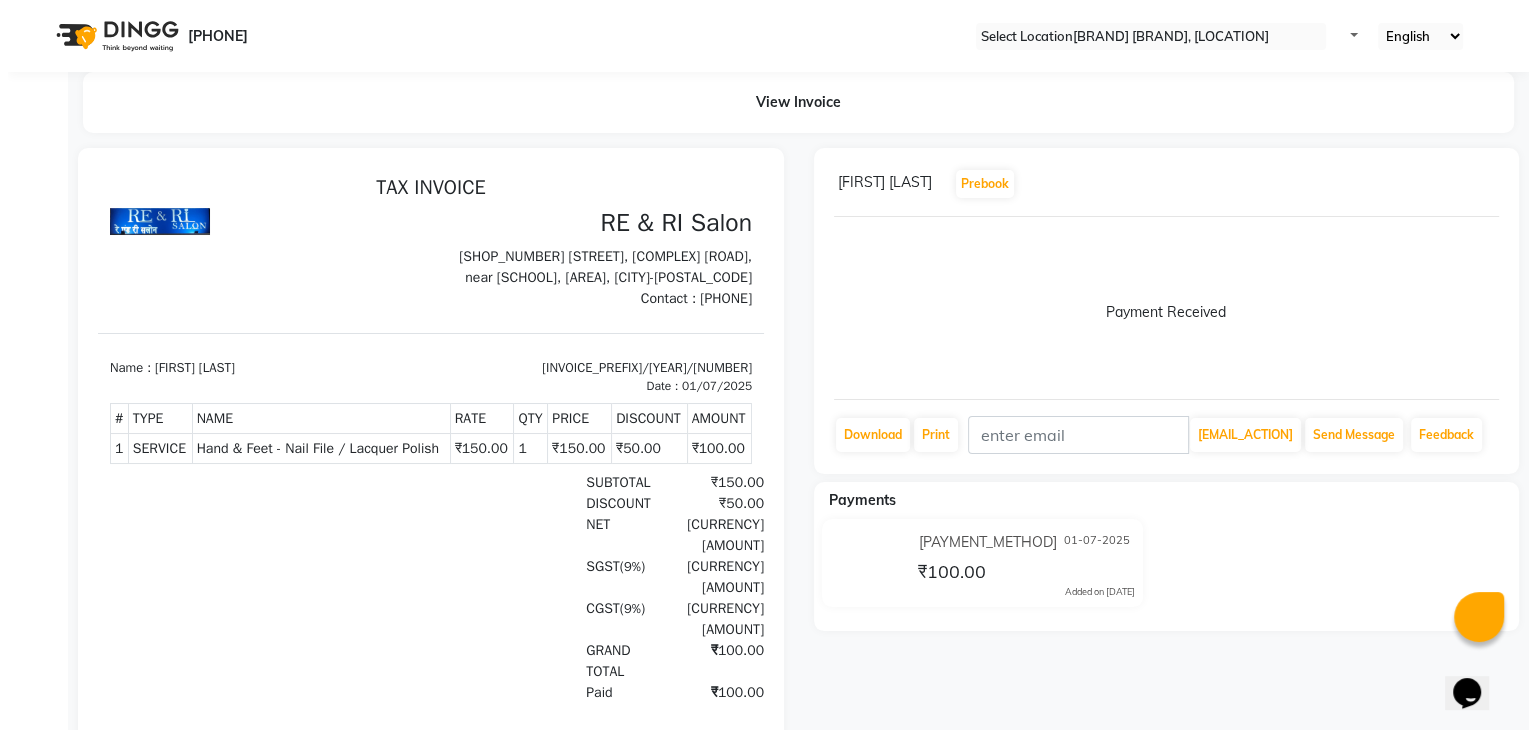 scroll, scrollTop: 0, scrollLeft: 0, axis: both 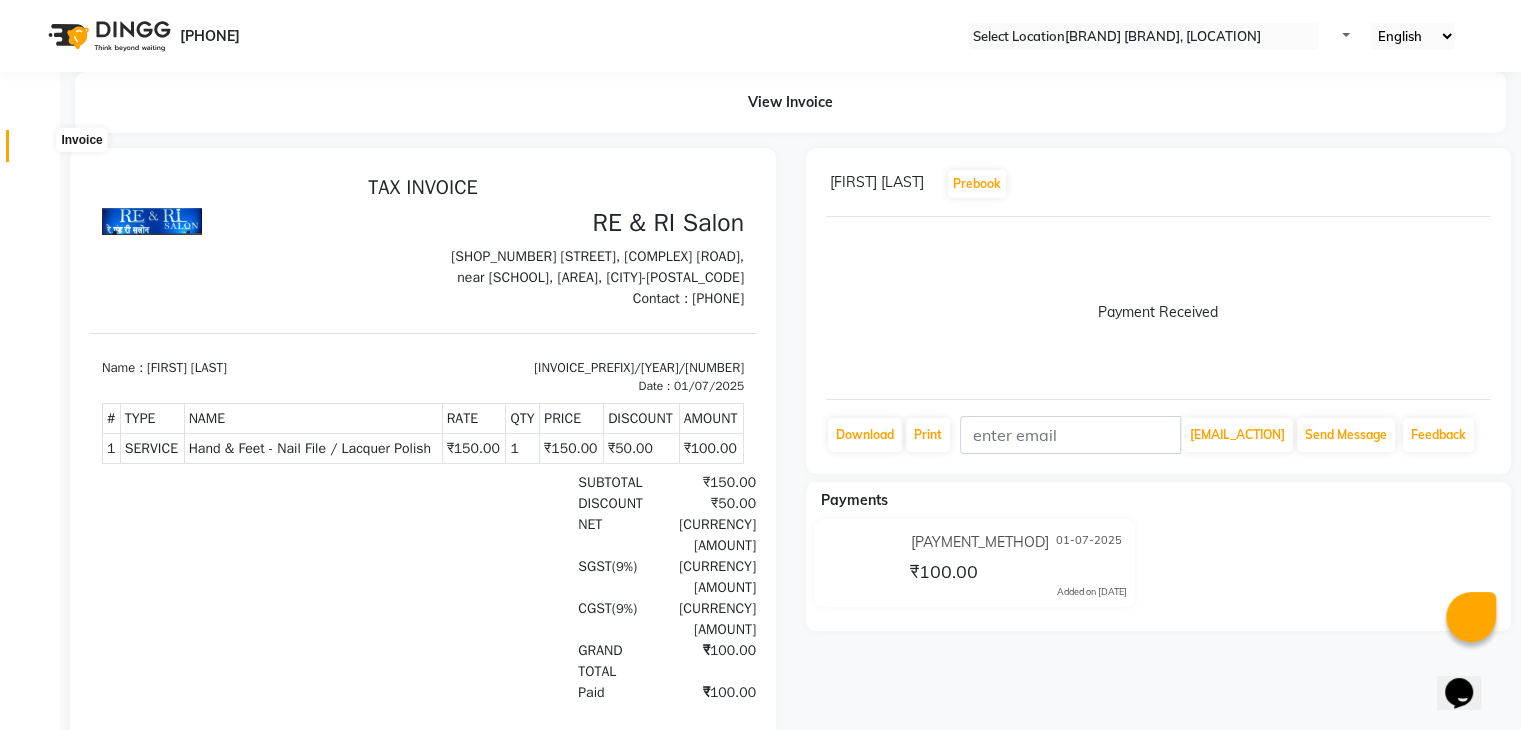 click at bounding box center [38, 151] 